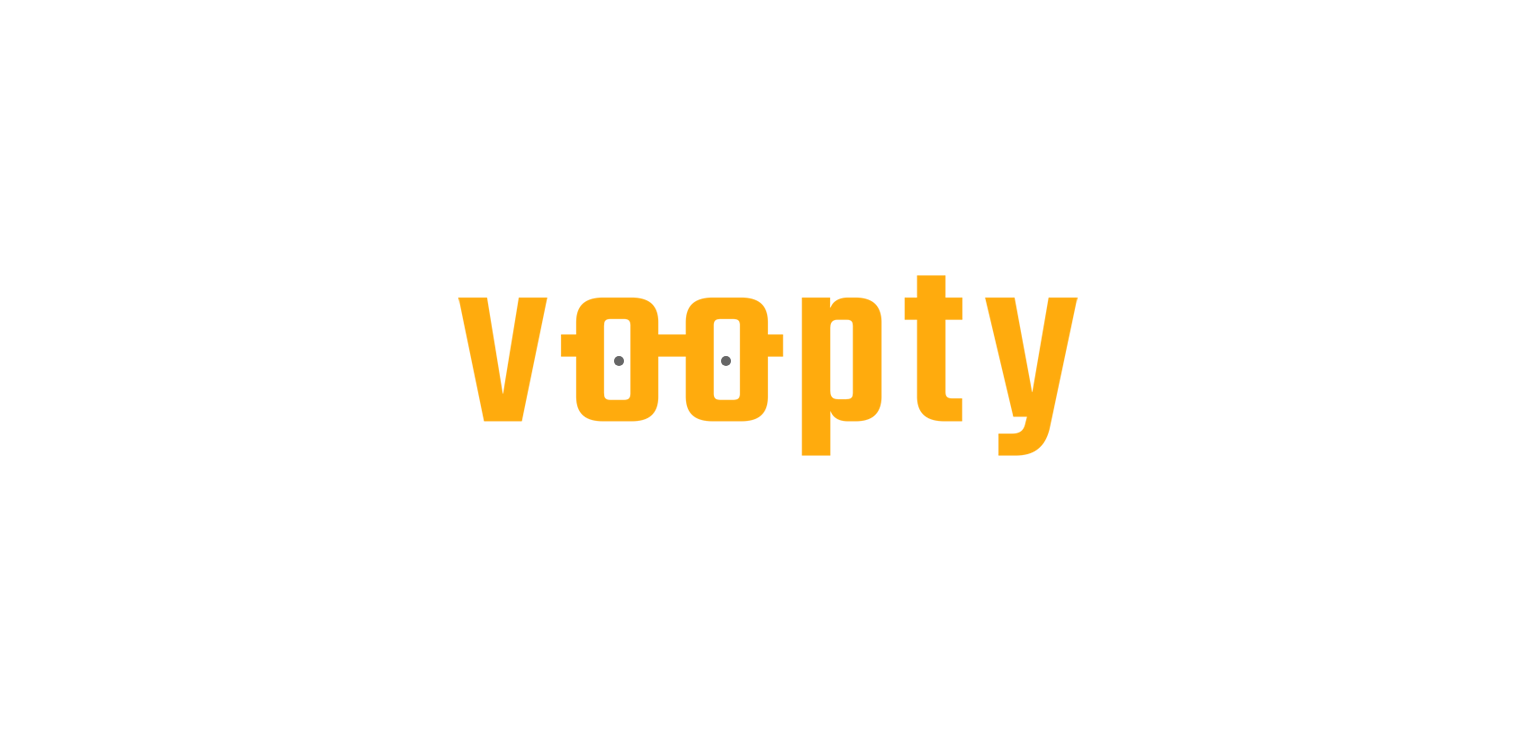 scroll, scrollTop: 0, scrollLeft: 0, axis: both 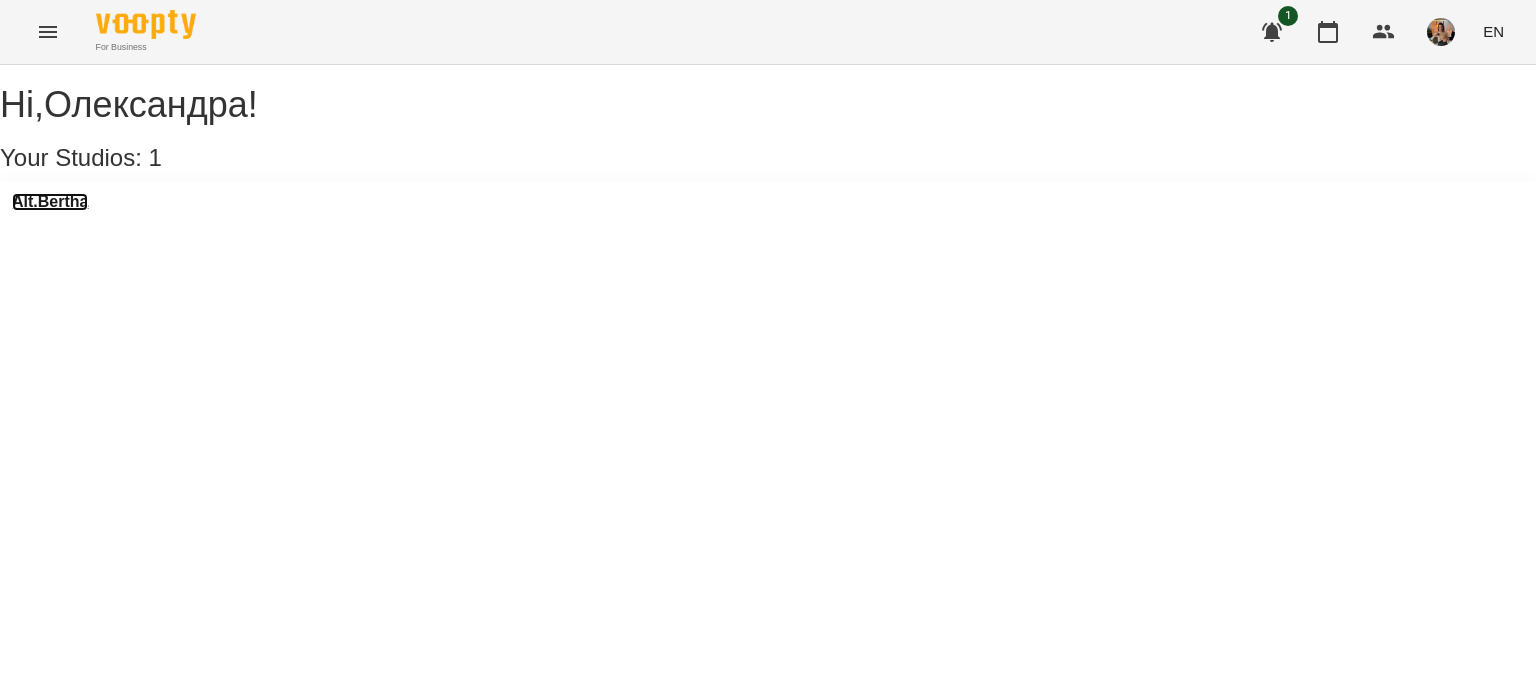 click on "Alt.Bertha" at bounding box center [50, 202] 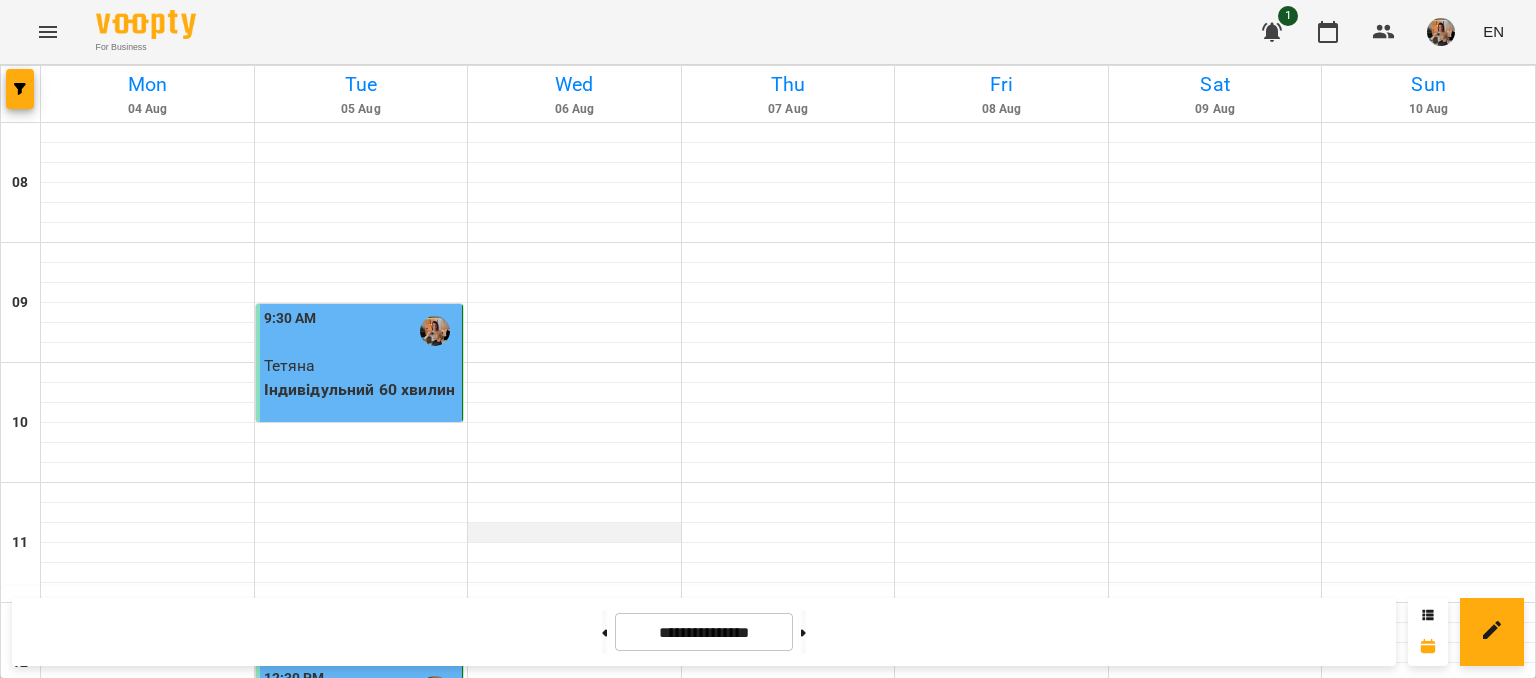 scroll, scrollTop: 100, scrollLeft: 0, axis: vertical 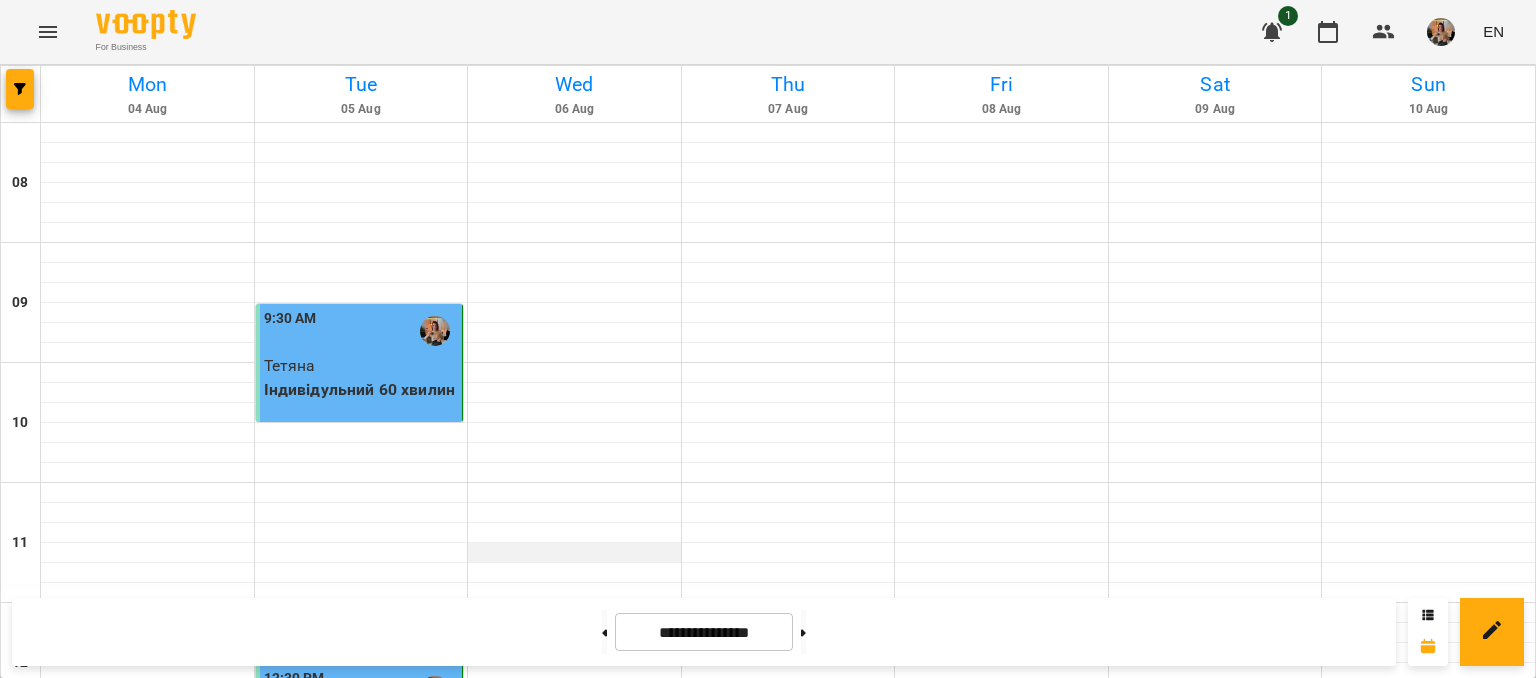 click at bounding box center [574, 553] 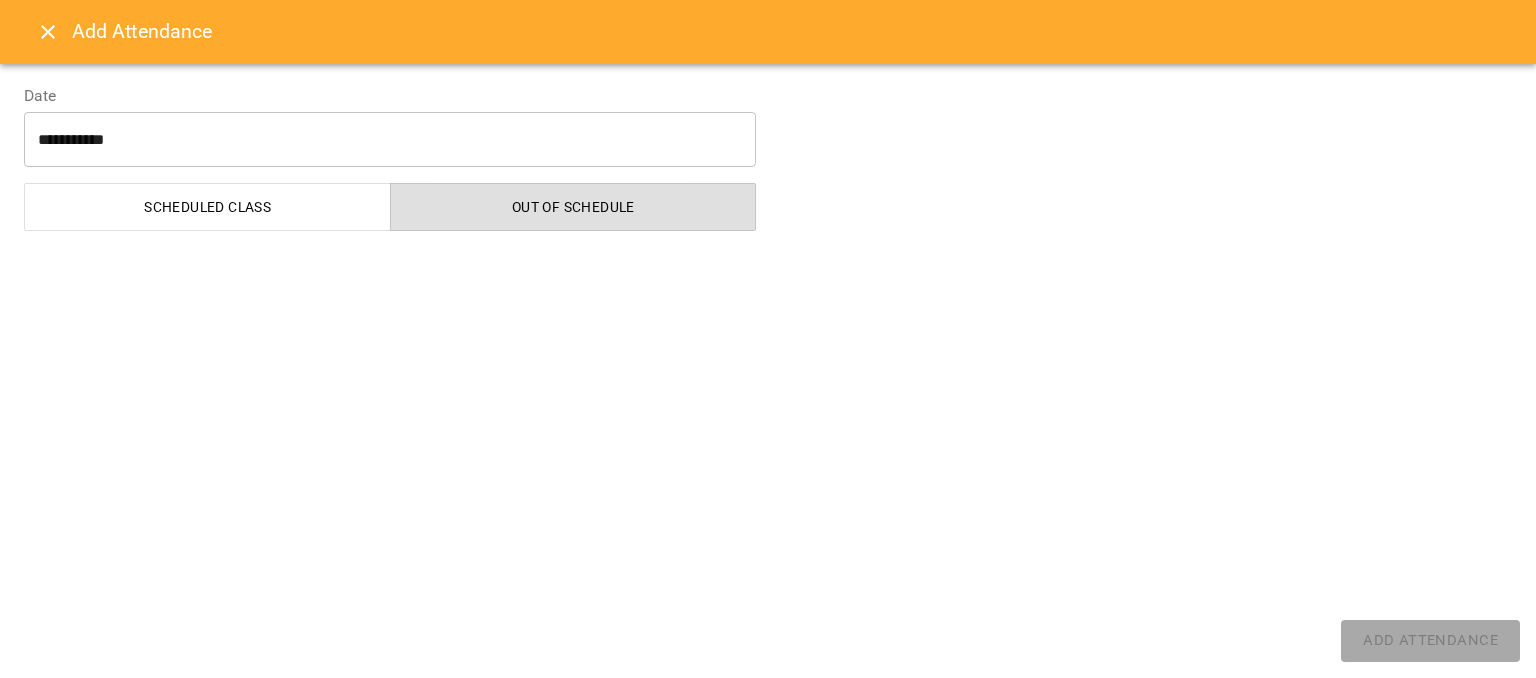 select on "**********" 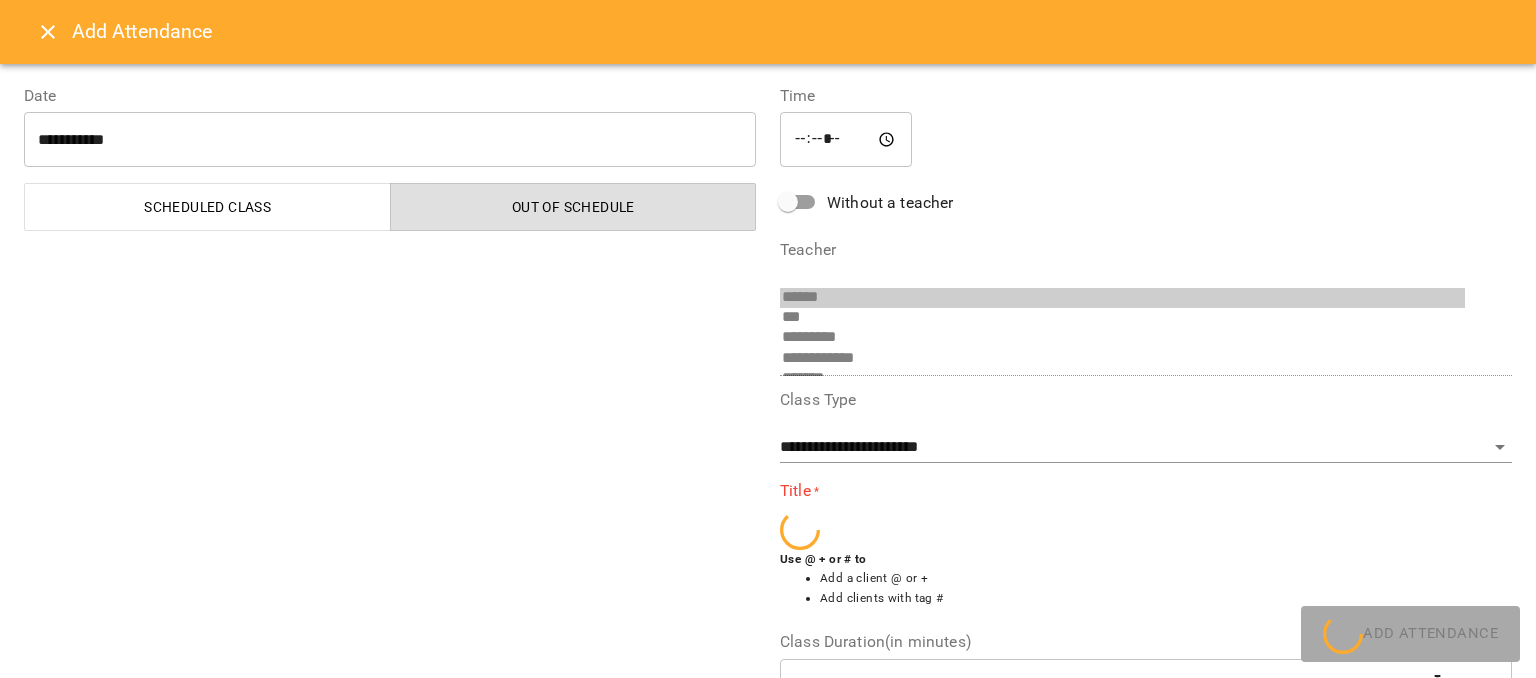 scroll, scrollTop: 396, scrollLeft: 0, axis: vertical 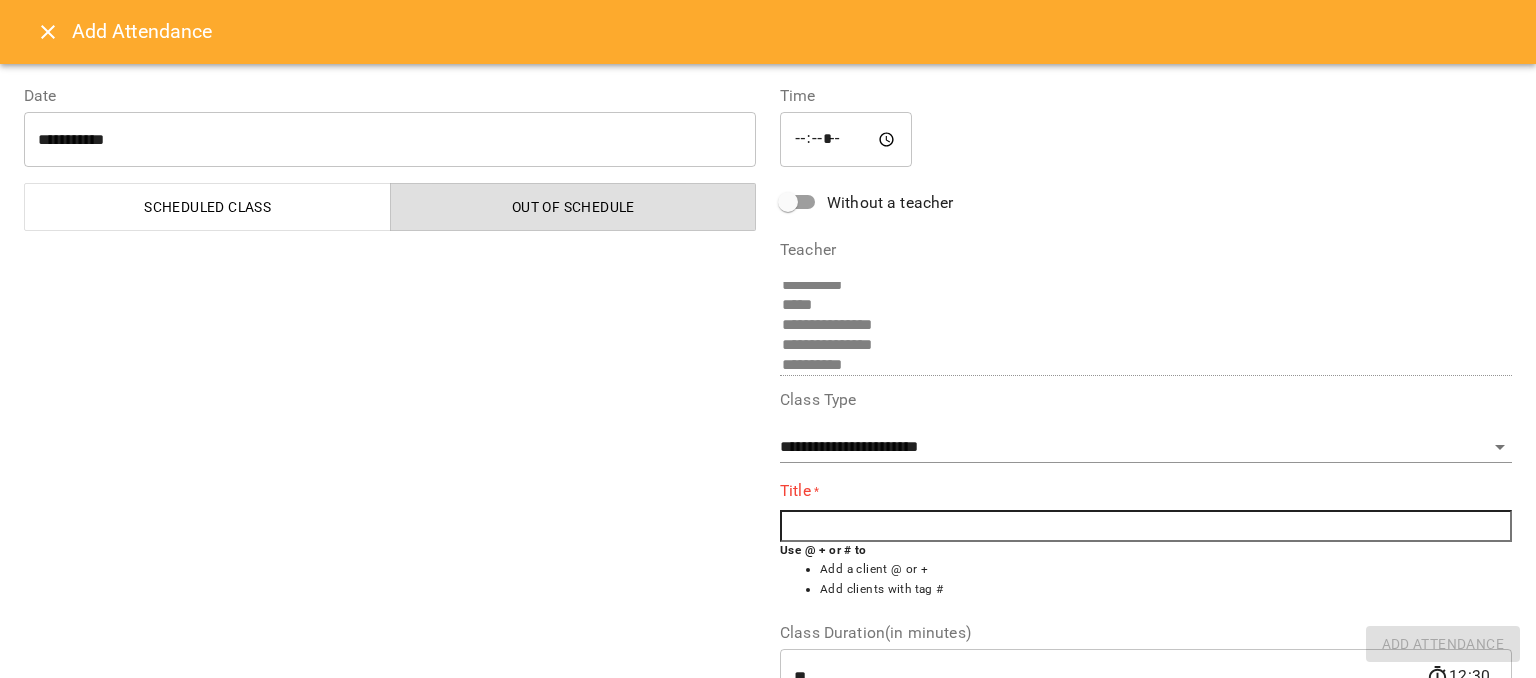click at bounding box center (1146, 526) 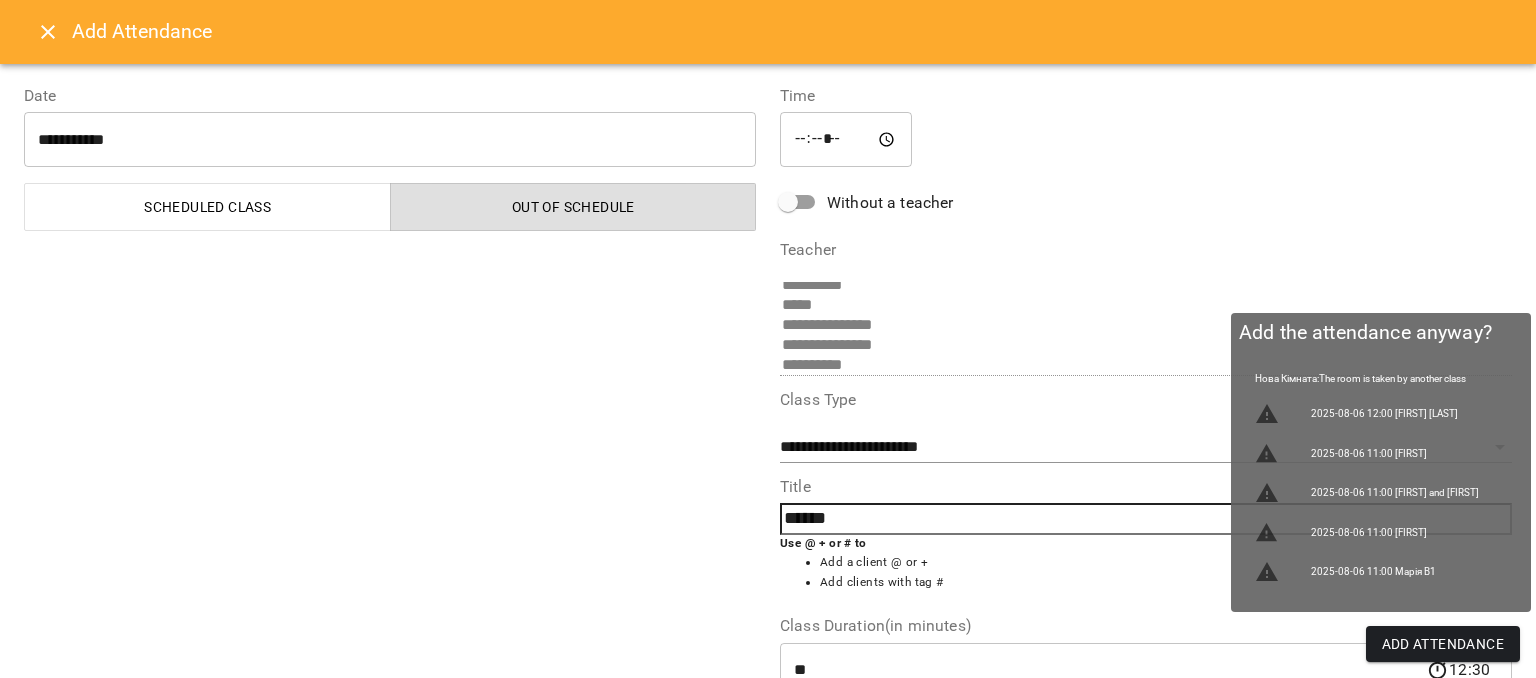type on "******" 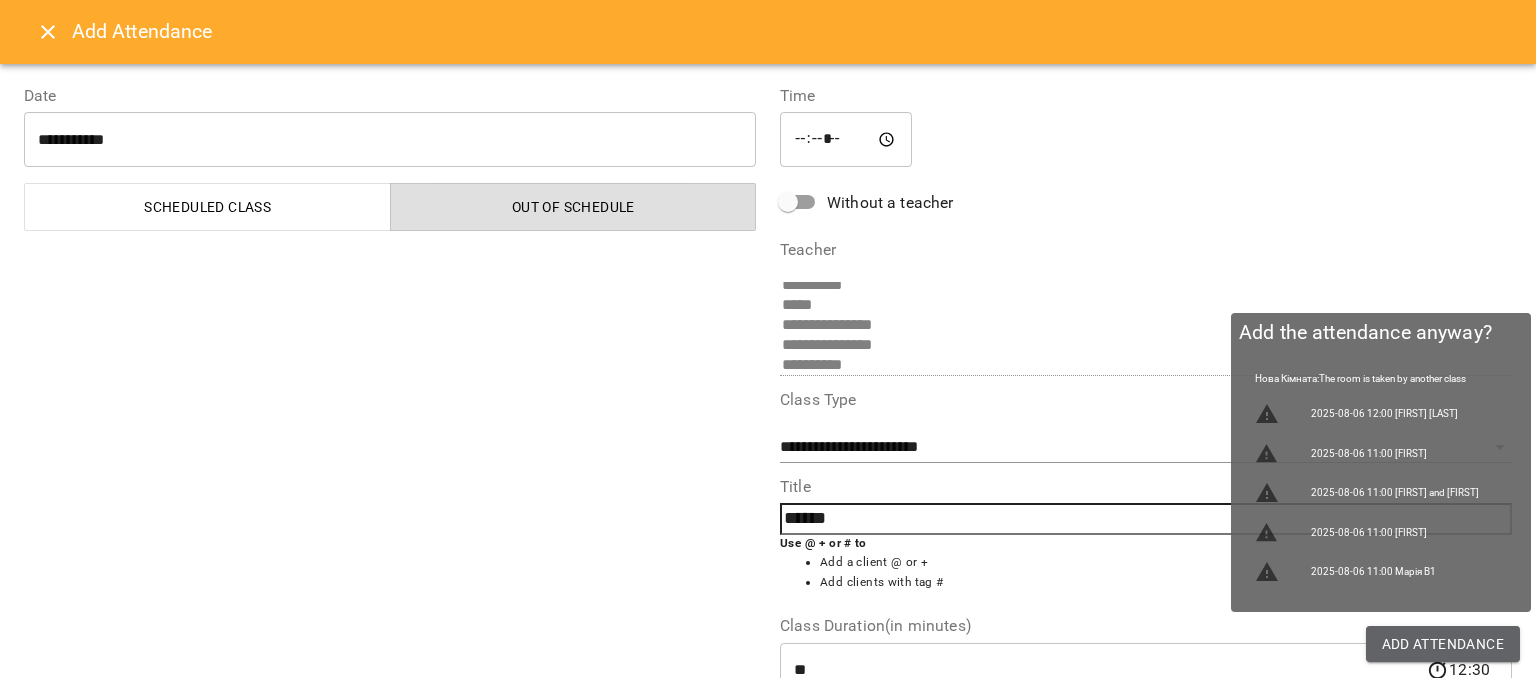 click on "Add Attendance" at bounding box center [1443, 644] 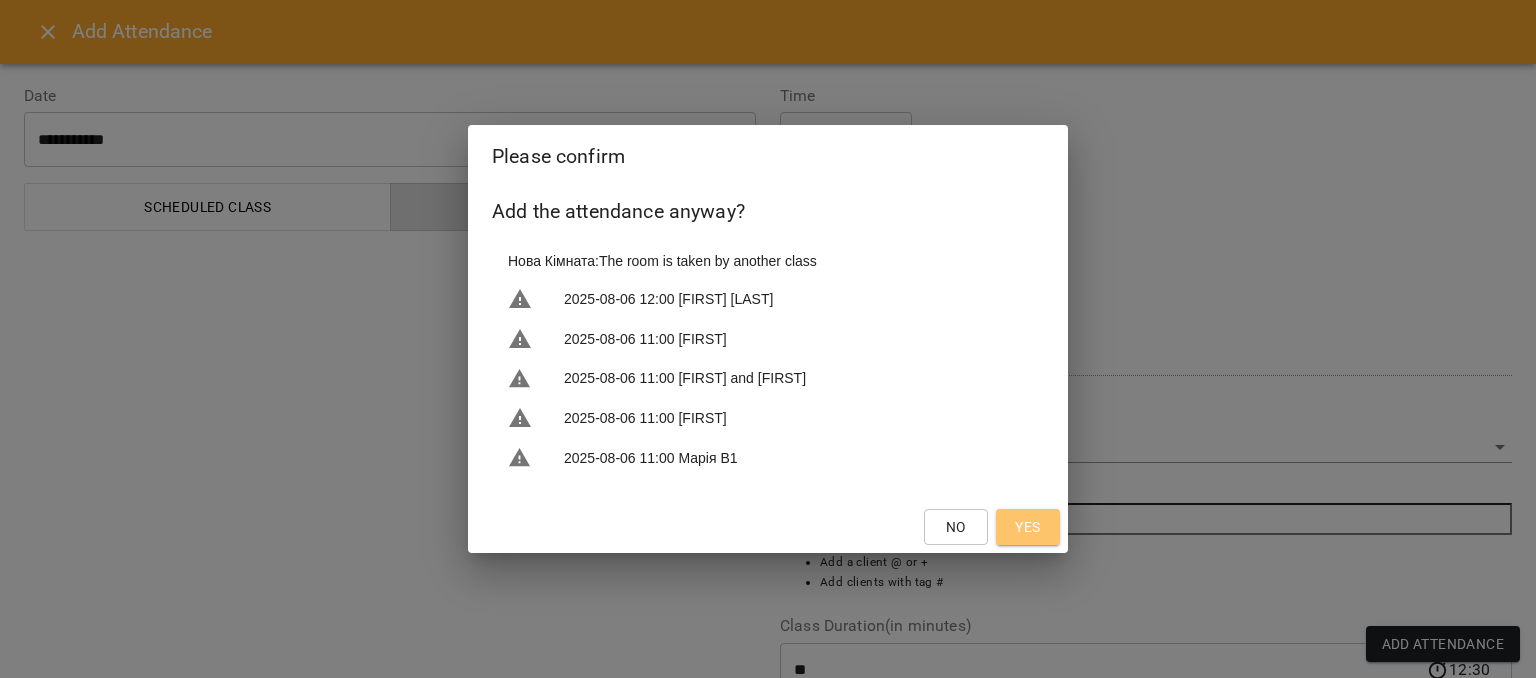 click on "Yes" at bounding box center [1027, 527] 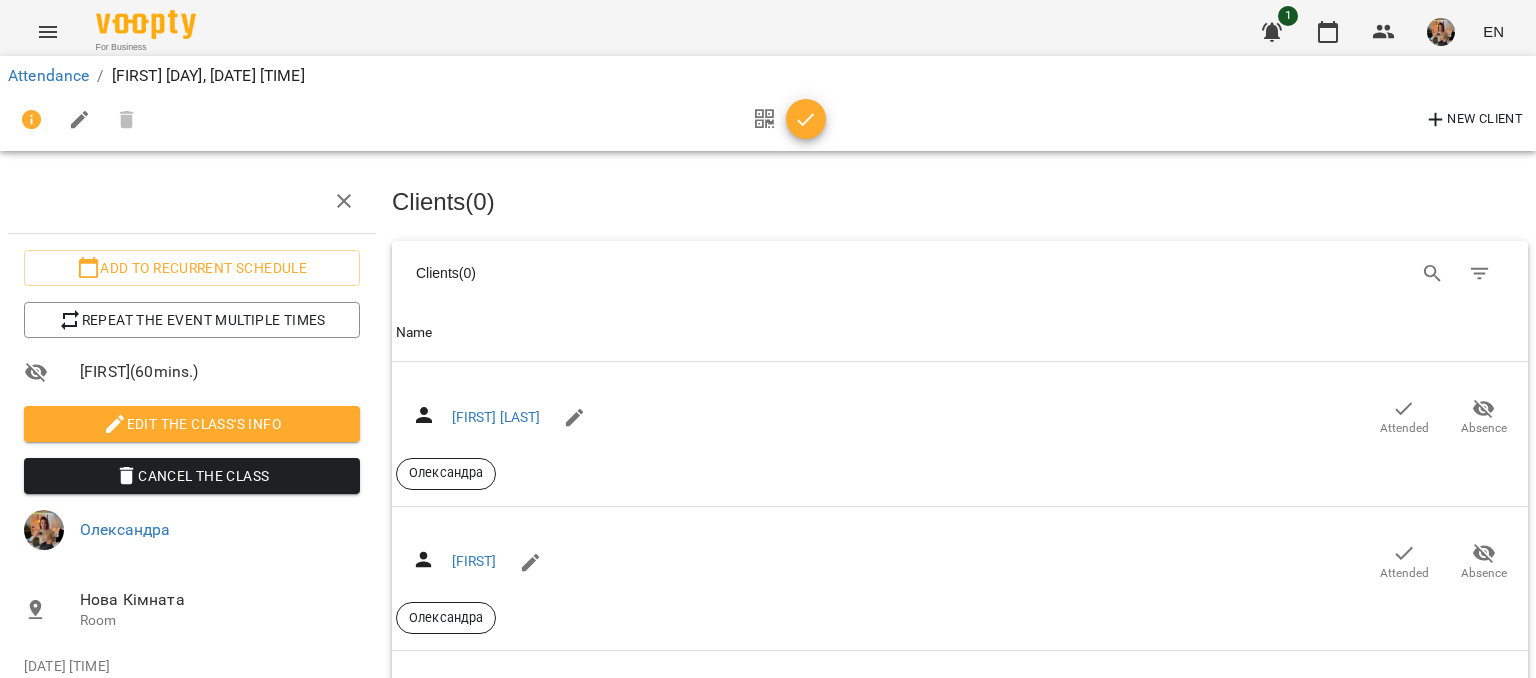 scroll, scrollTop: 800, scrollLeft: 0, axis: vertical 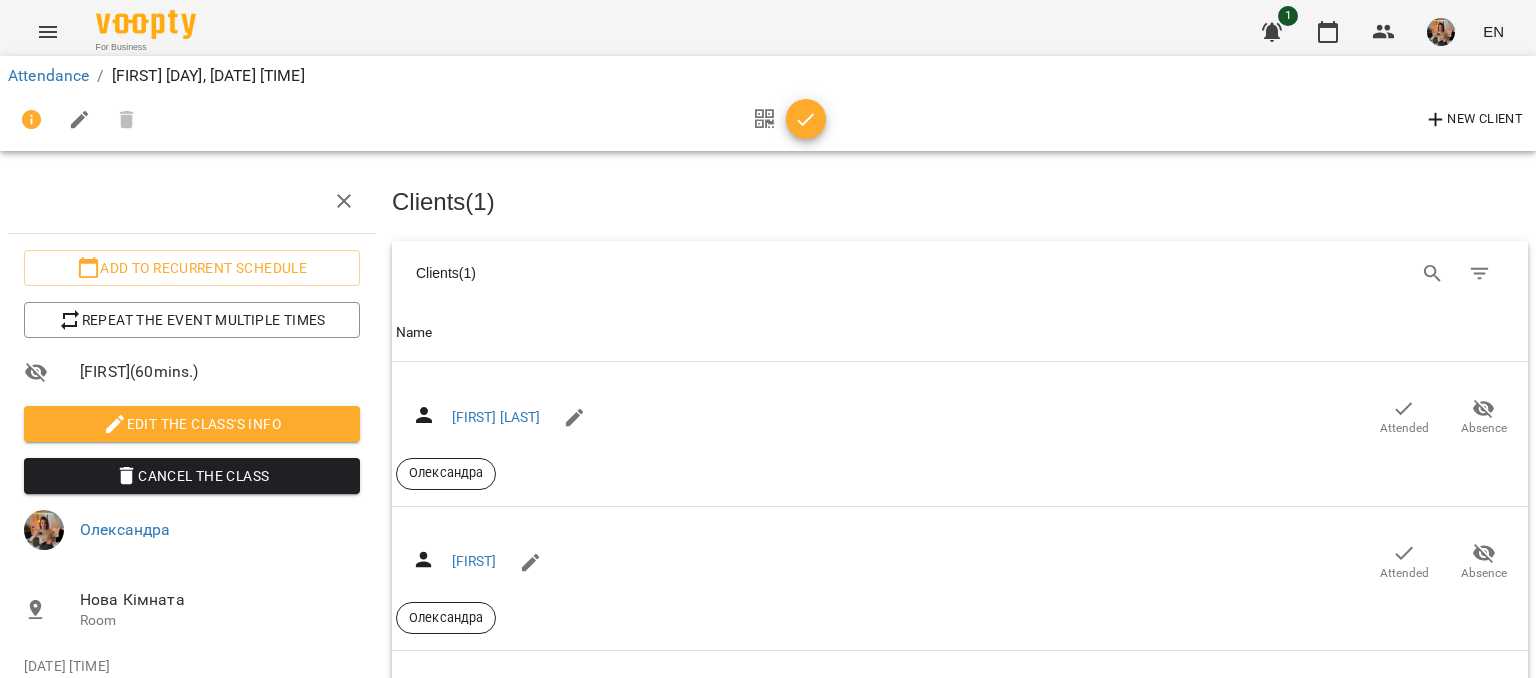 click 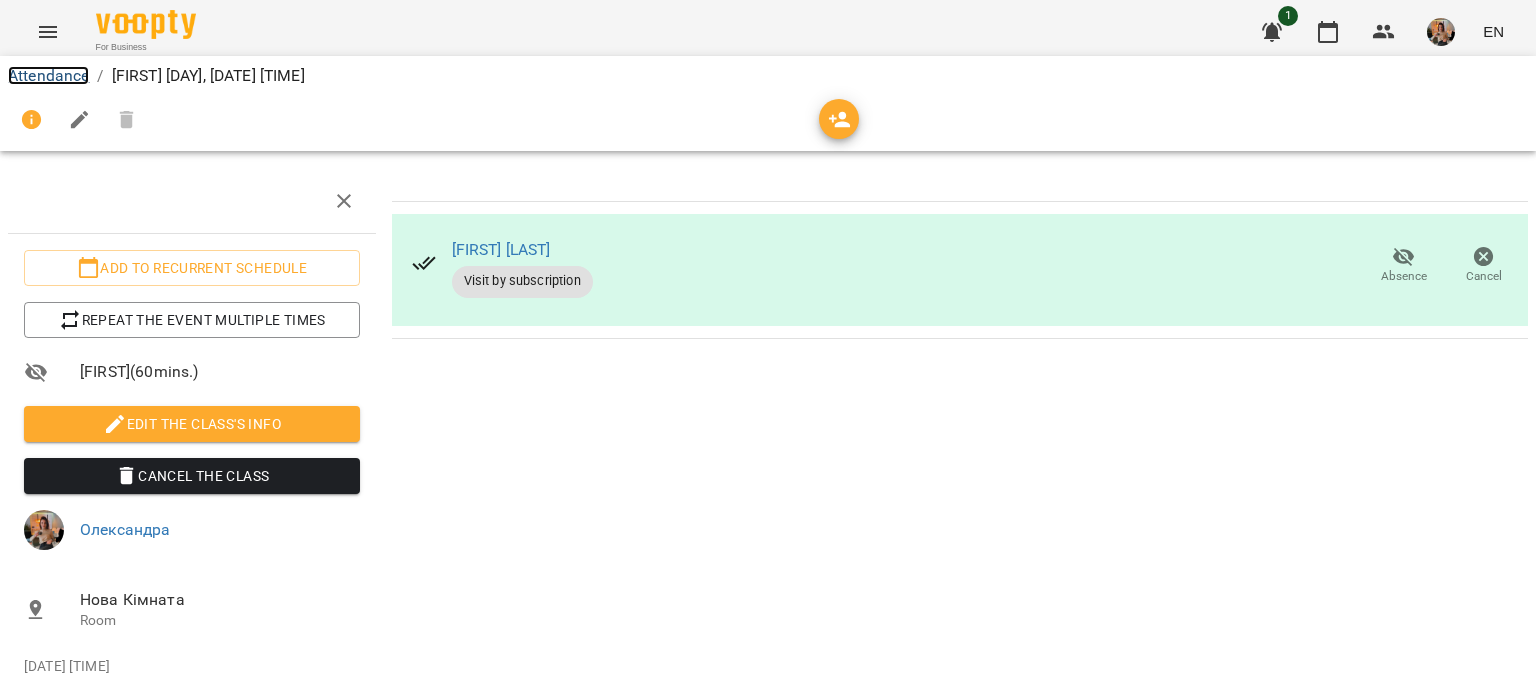 click on "Attendance" at bounding box center [48, 75] 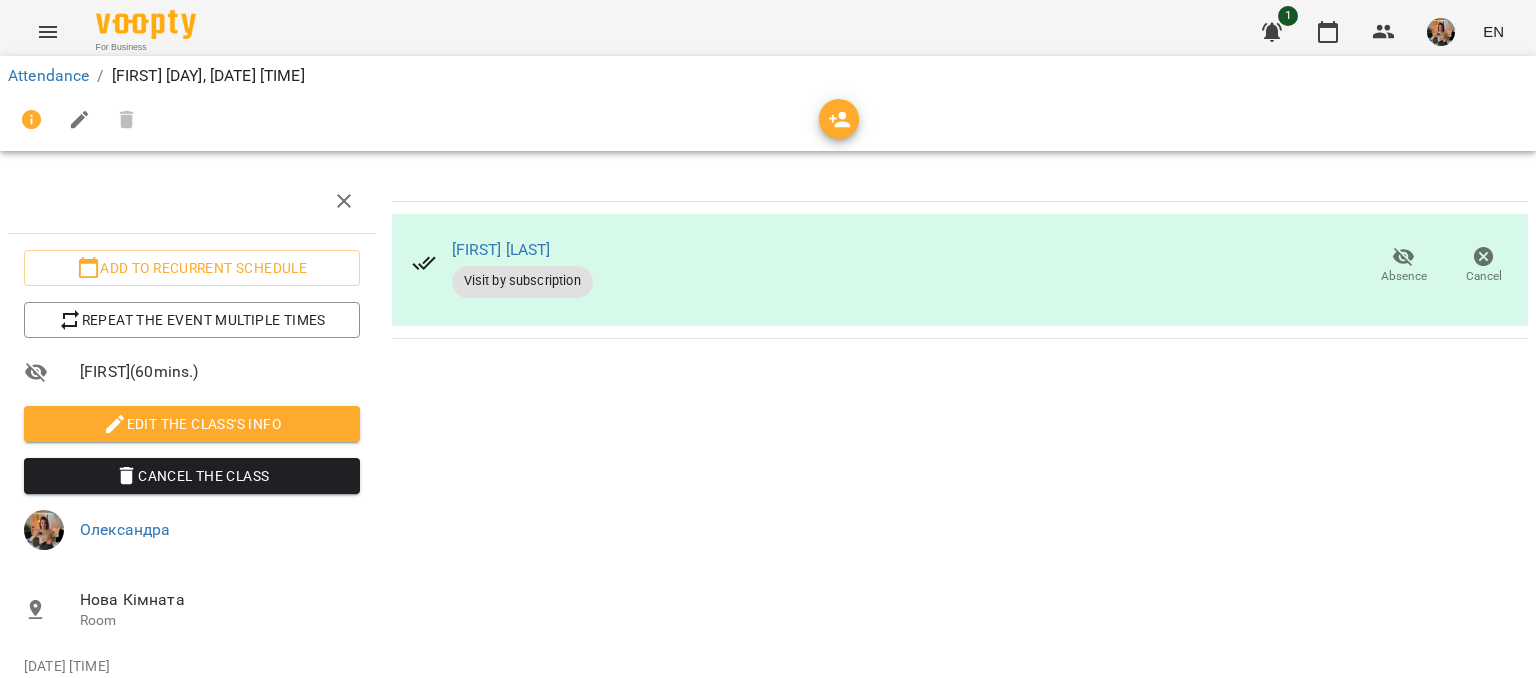 scroll, scrollTop: 0, scrollLeft: 0, axis: both 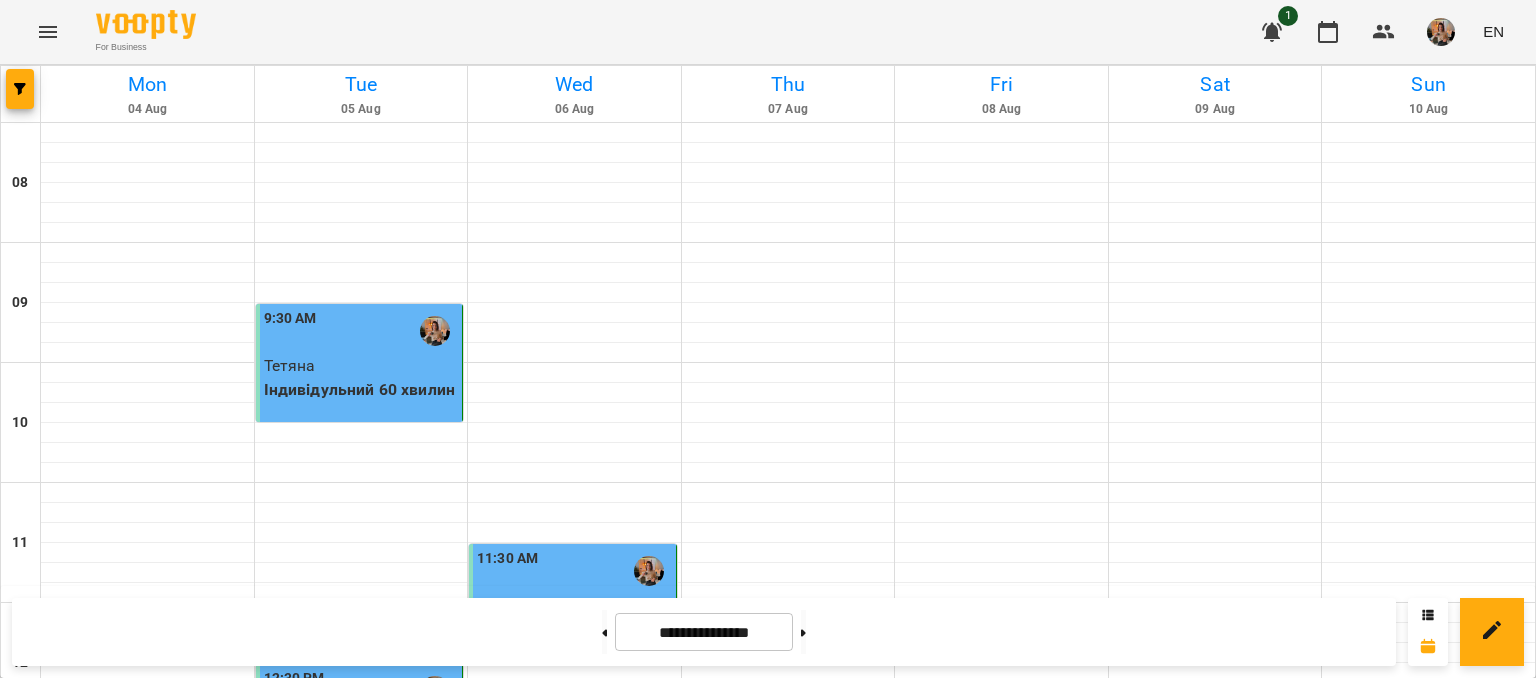 click at bounding box center (574, 793) 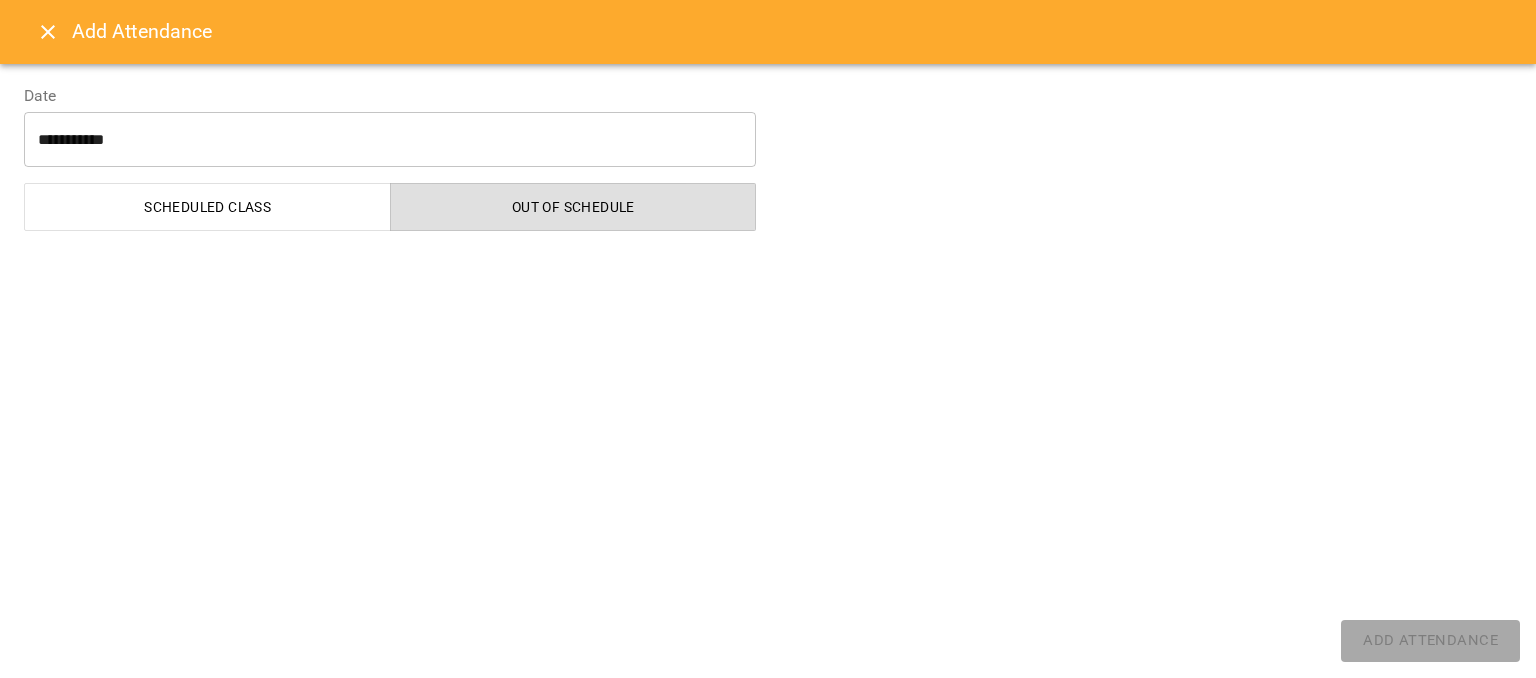 select on "**********" 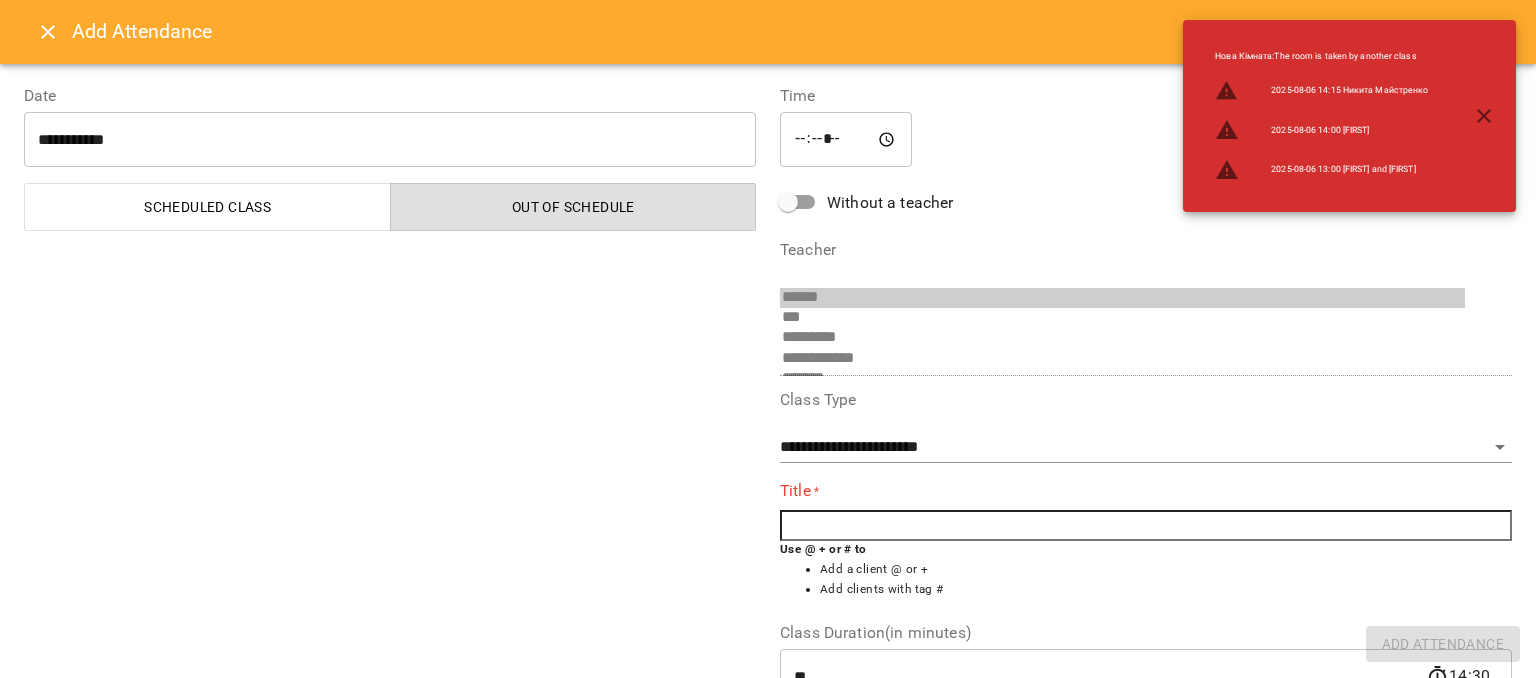 scroll, scrollTop: 396, scrollLeft: 0, axis: vertical 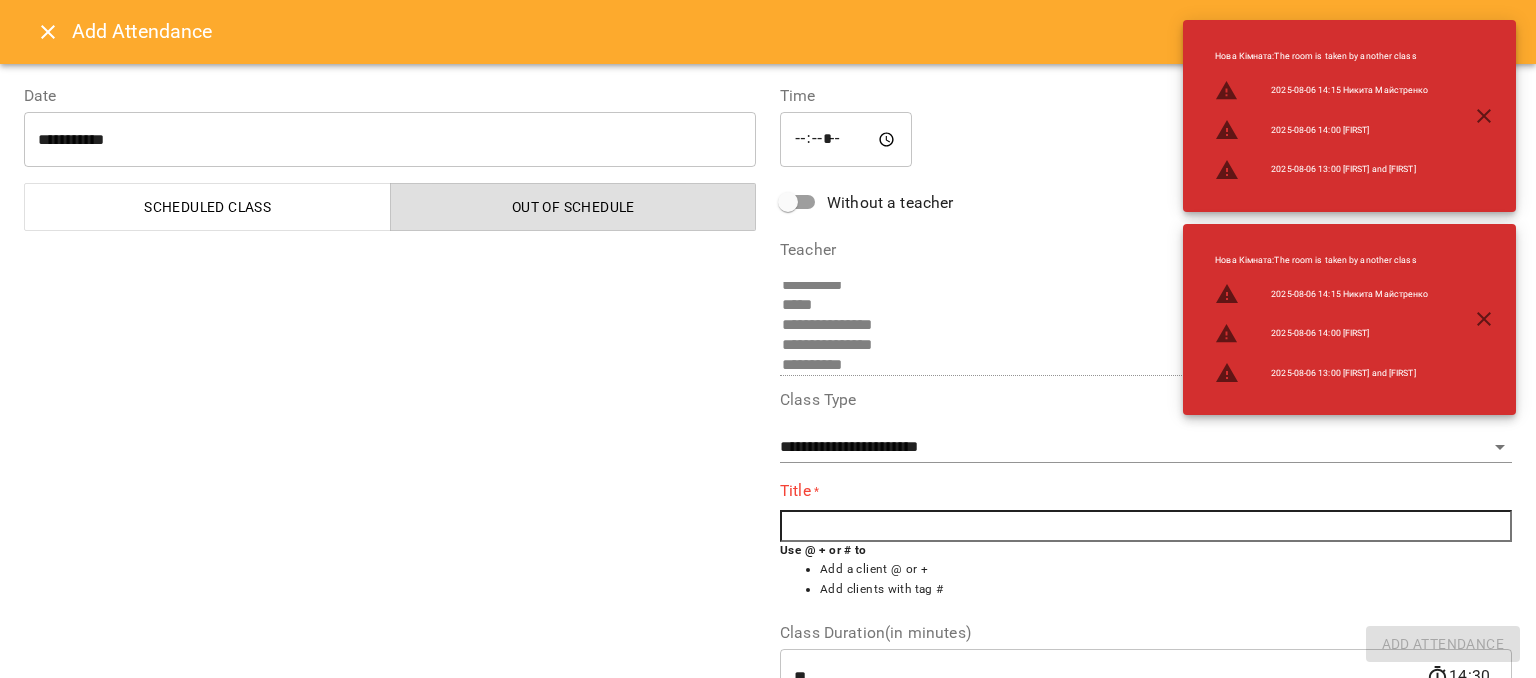 click at bounding box center (1146, 526) 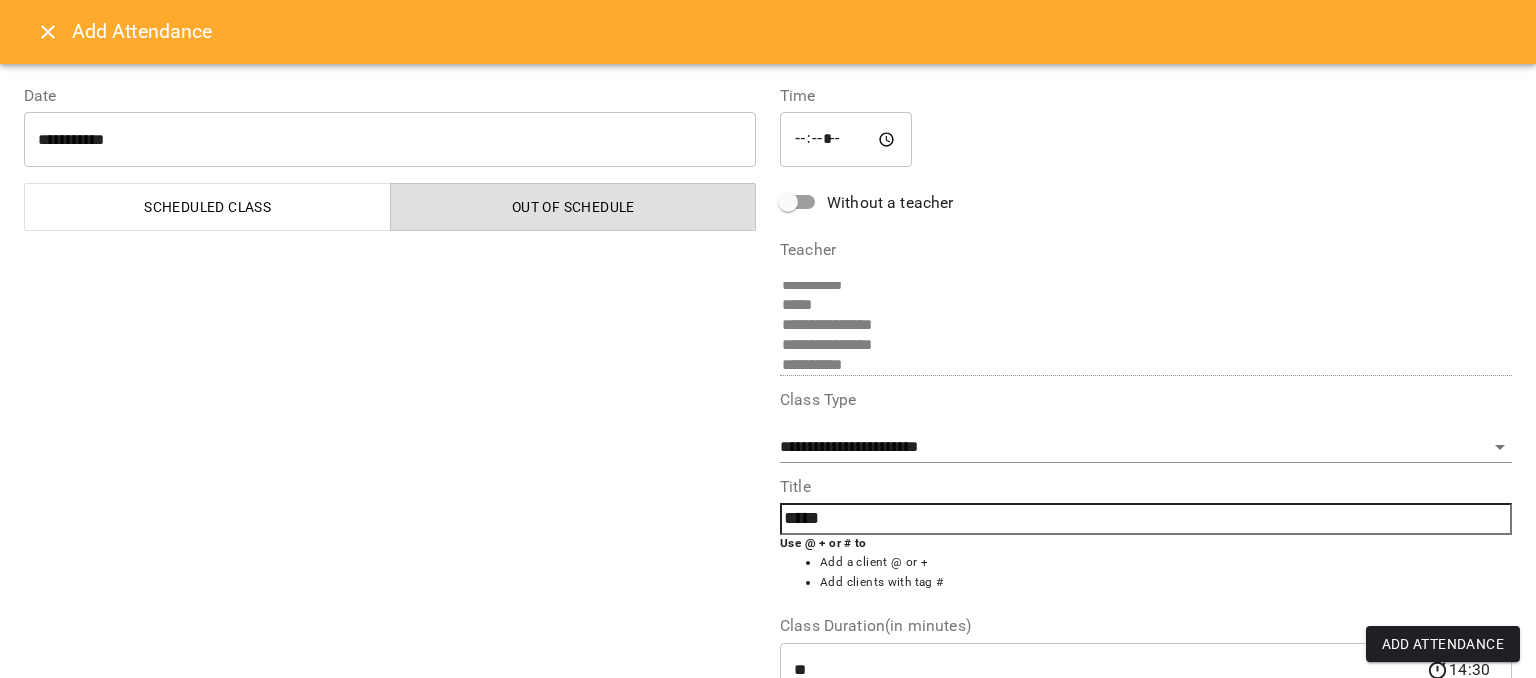 type on "*****" 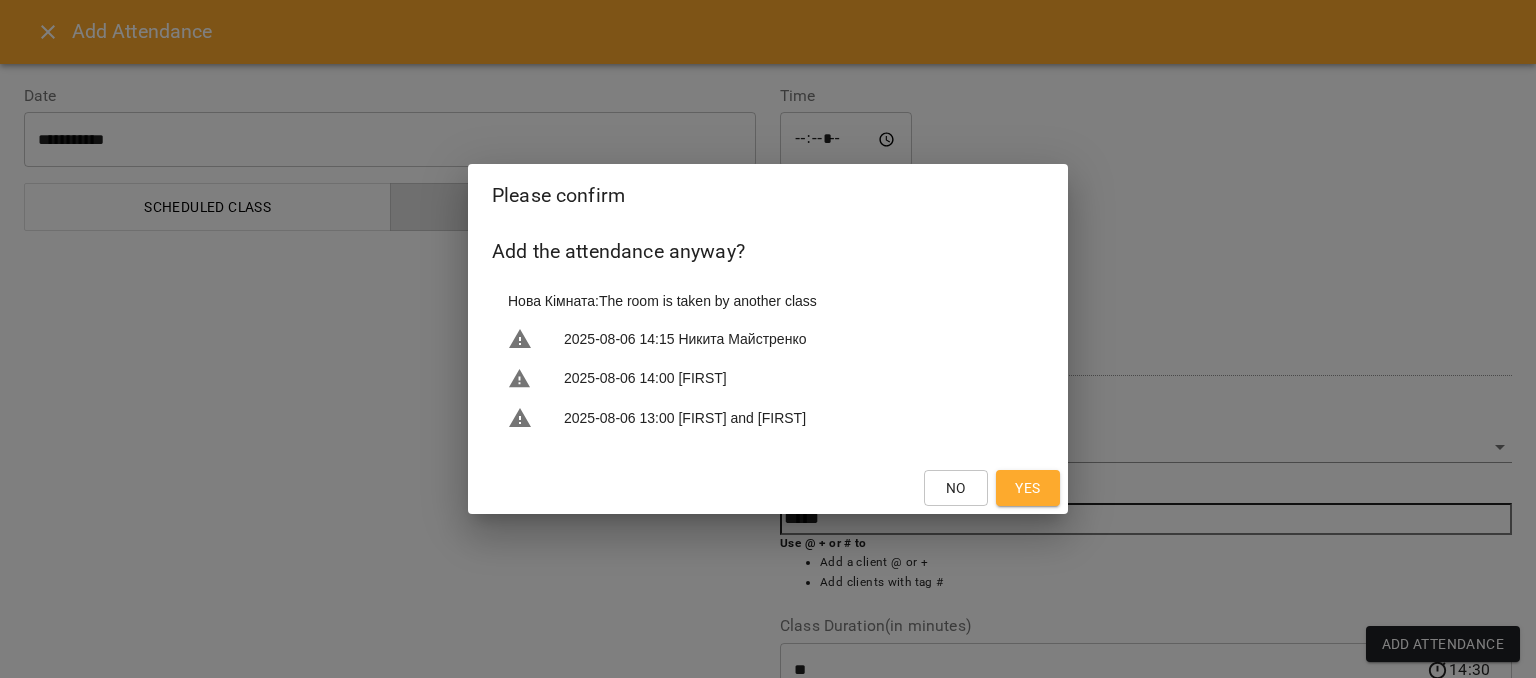 click on "Yes" at bounding box center [1028, 488] 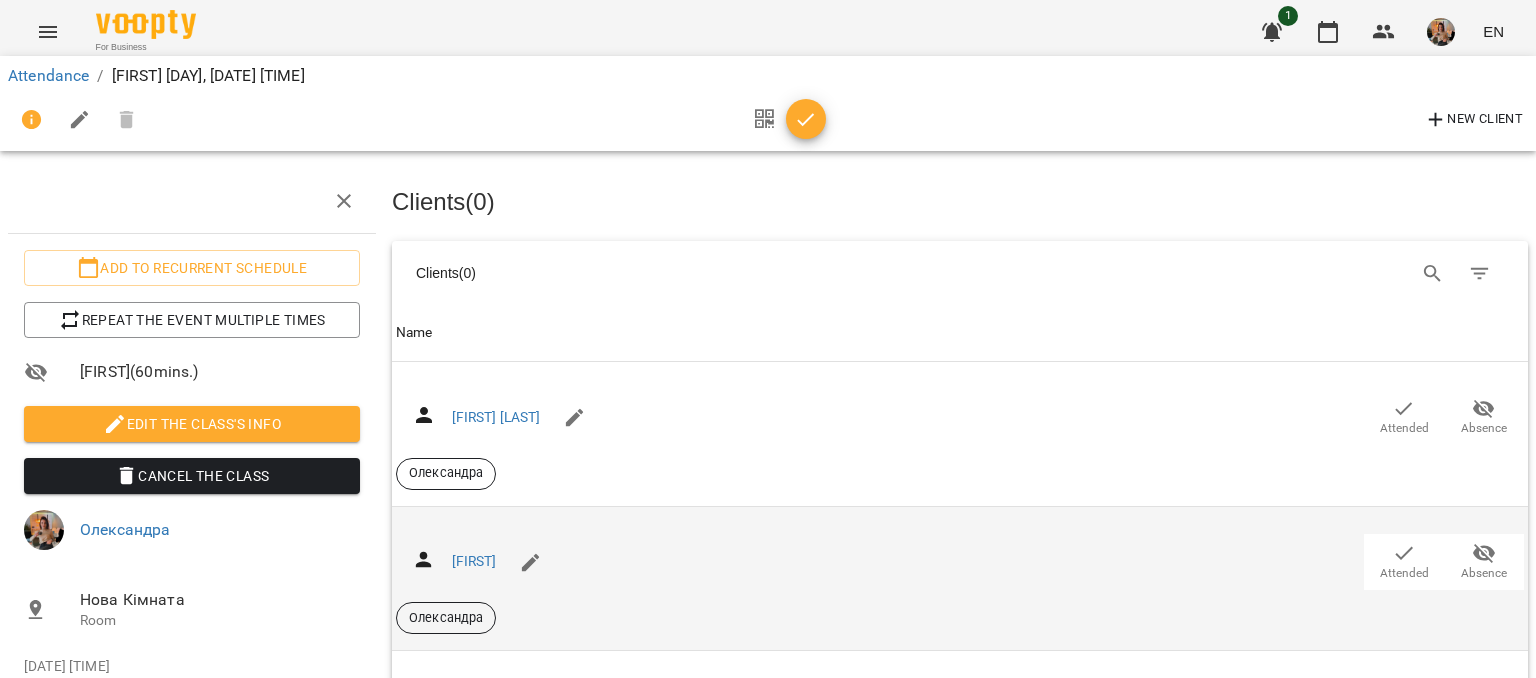 scroll, scrollTop: 300, scrollLeft: 0, axis: vertical 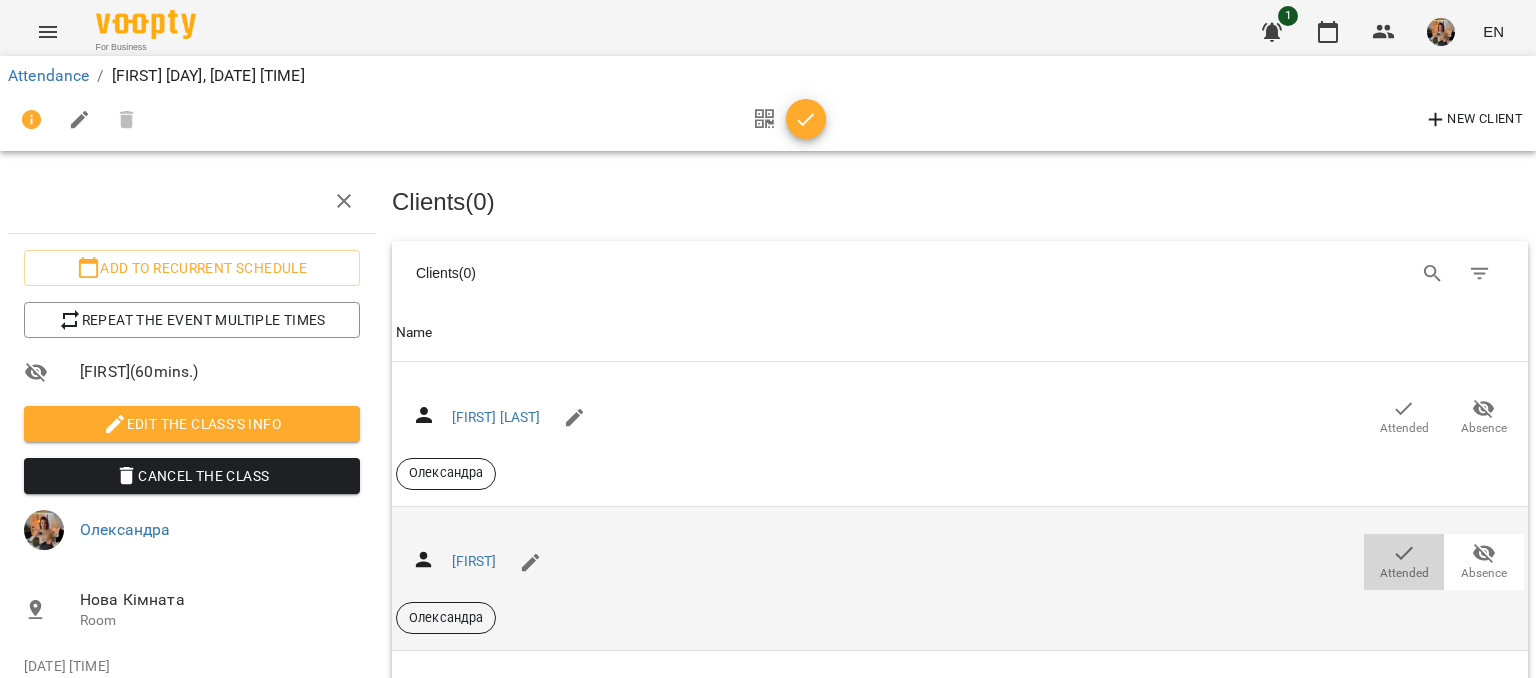 click 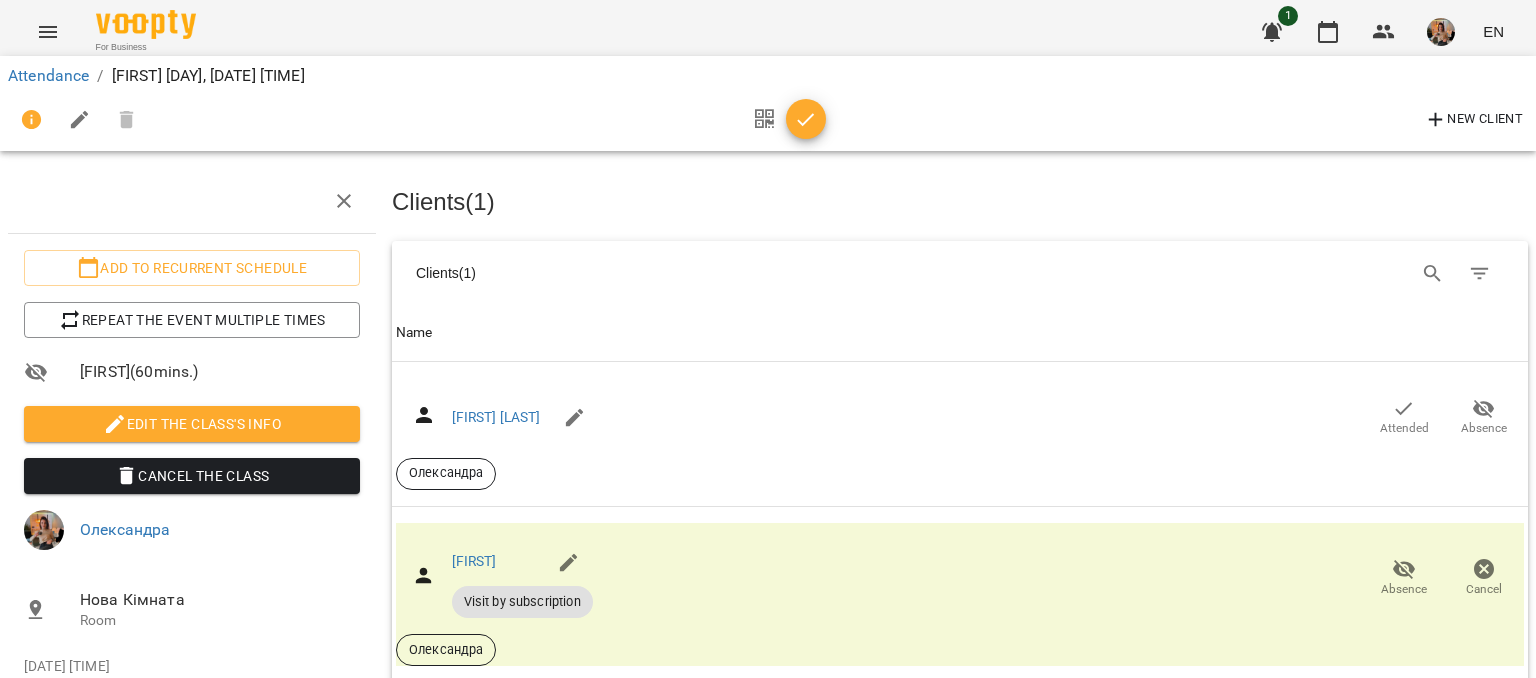 click 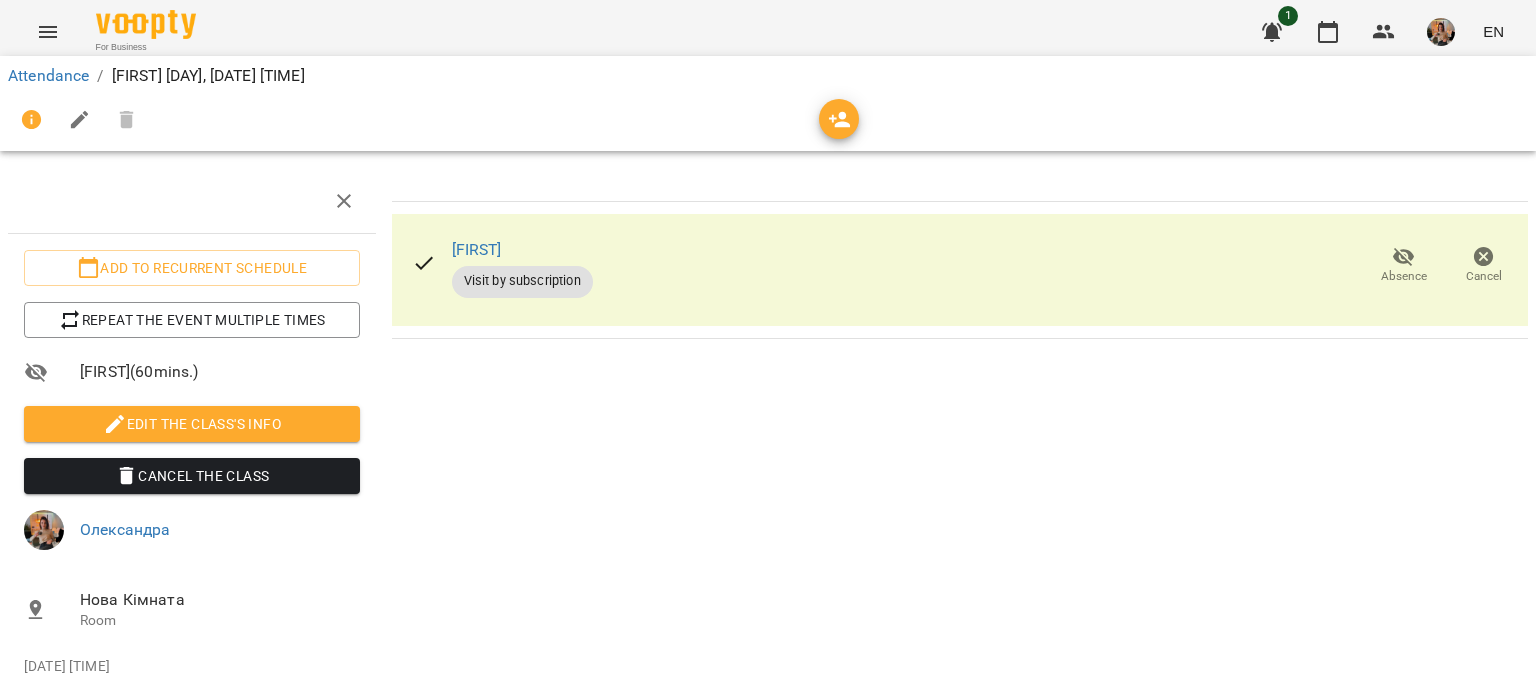 scroll, scrollTop: 109, scrollLeft: 0, axis: vertical 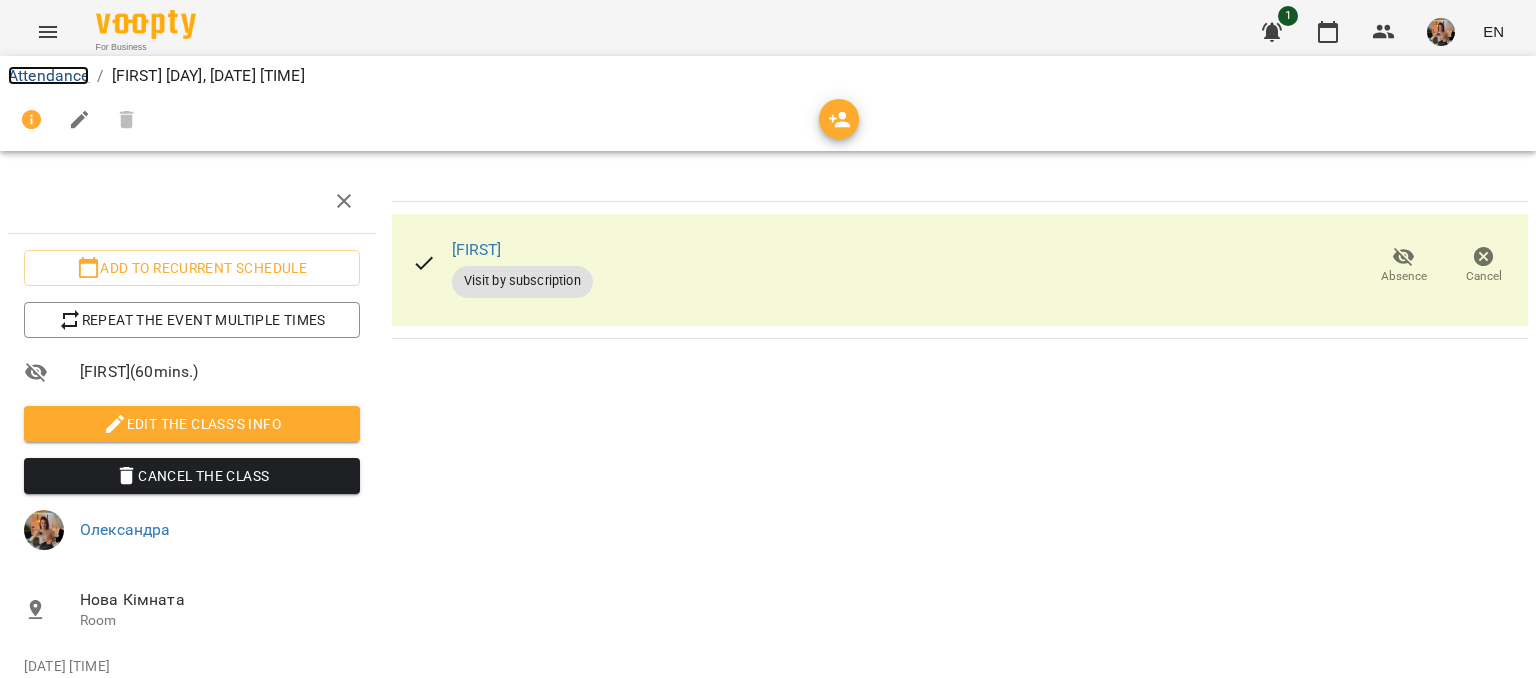 click on "Attendance" at bounding box center [48, 75] 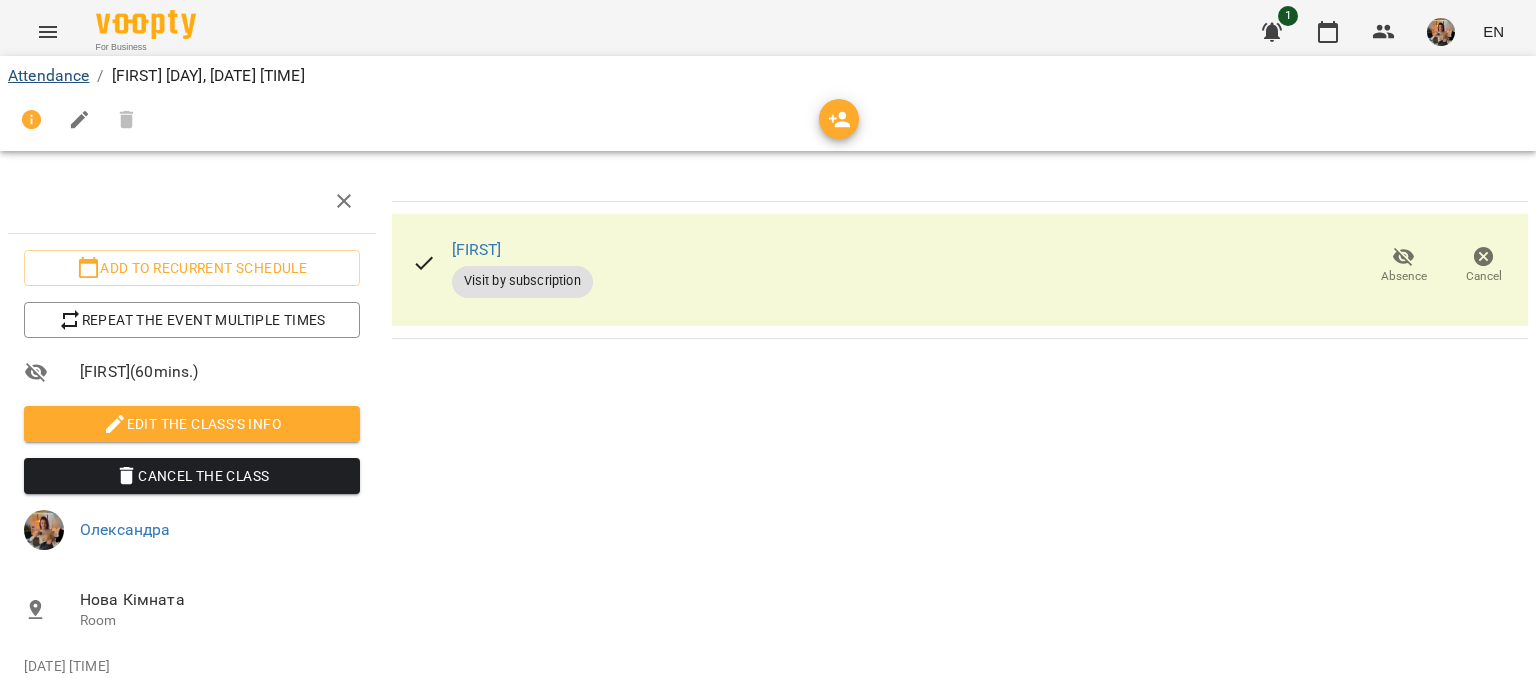 scroll, scrollTop: 0, scrollLeft: 0, axis: both 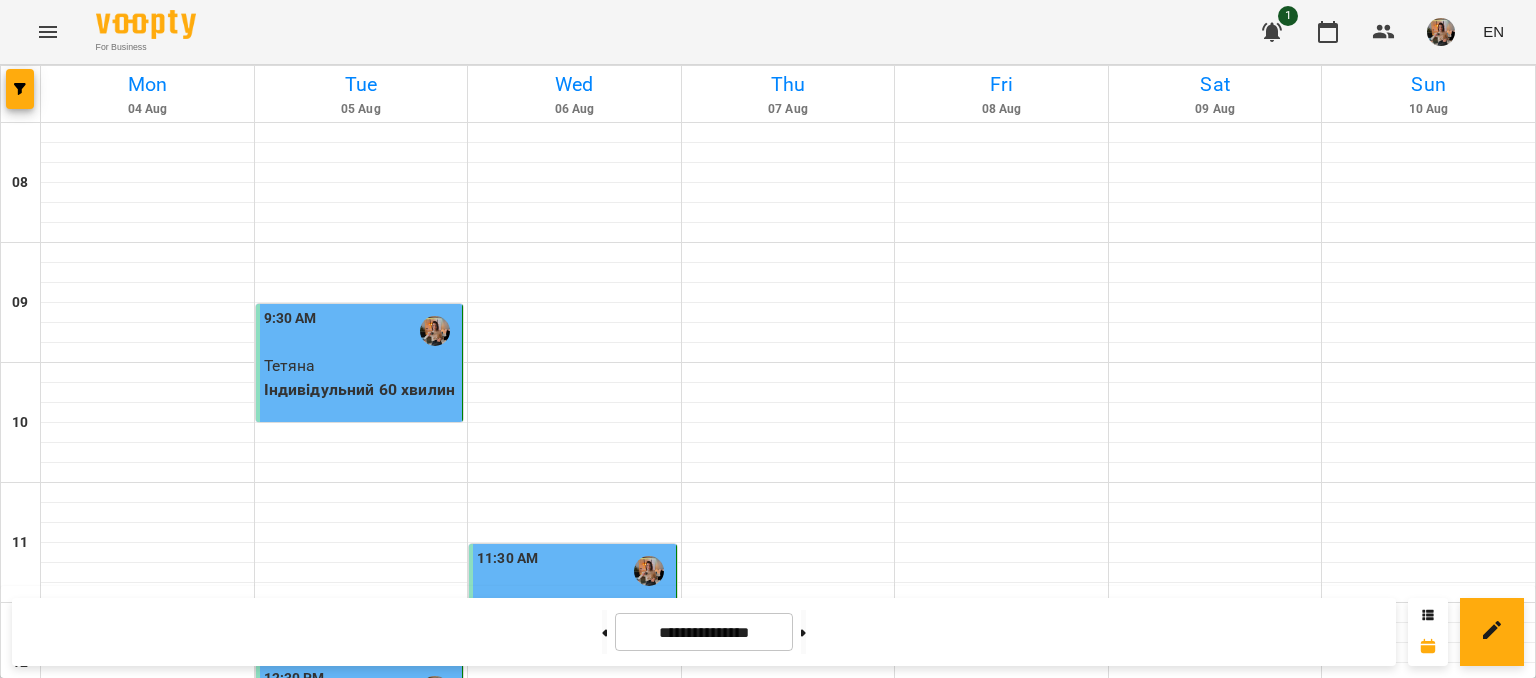click at bounding box center (574, 1033) 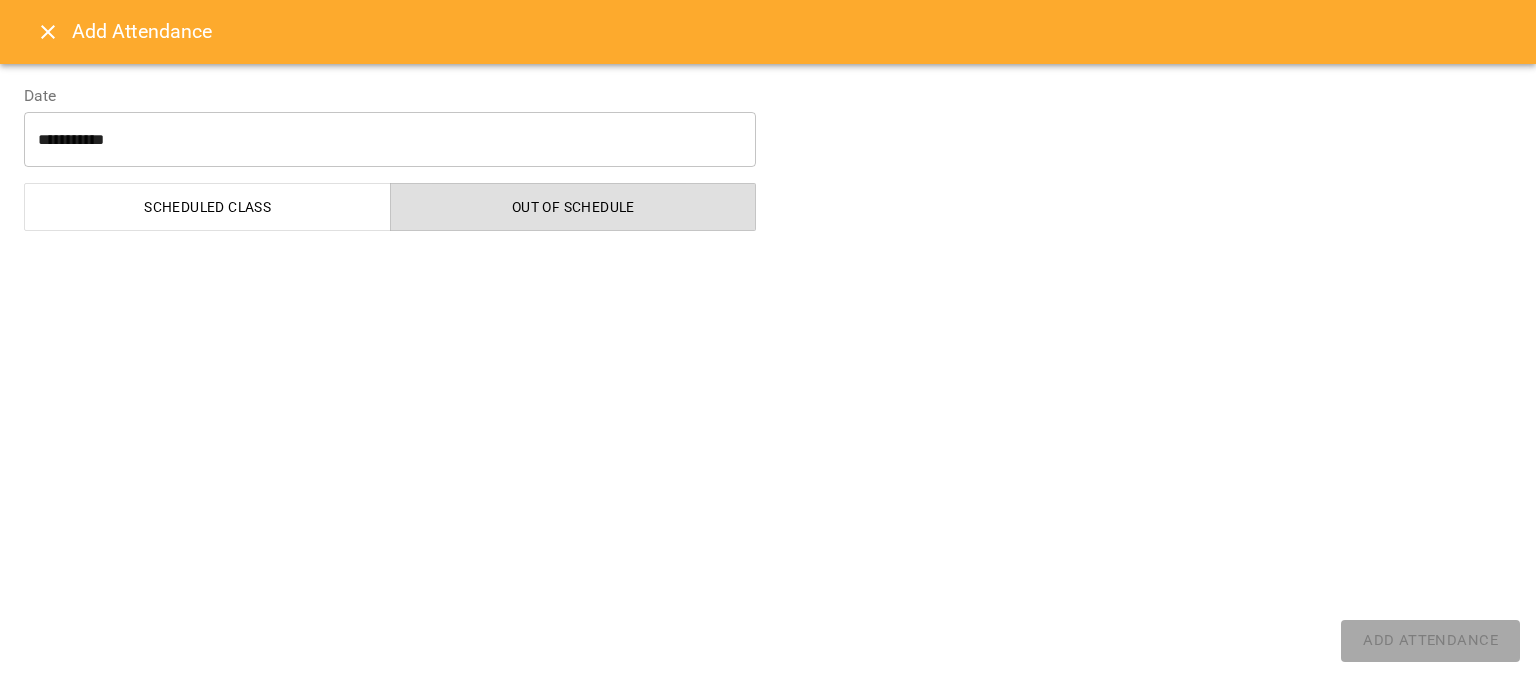 select on "**********" 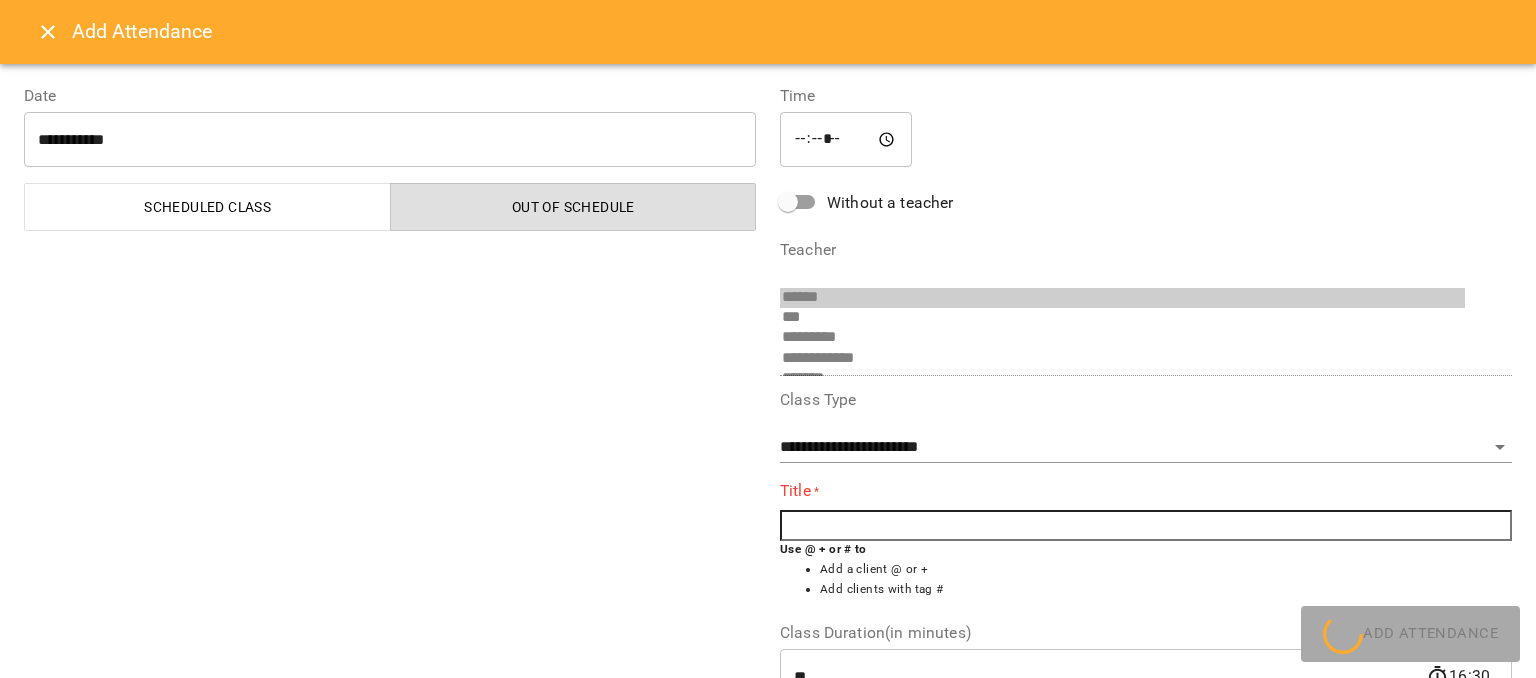 scroll, scrollTop: 396, scrollLeft: 0, axis: vertical 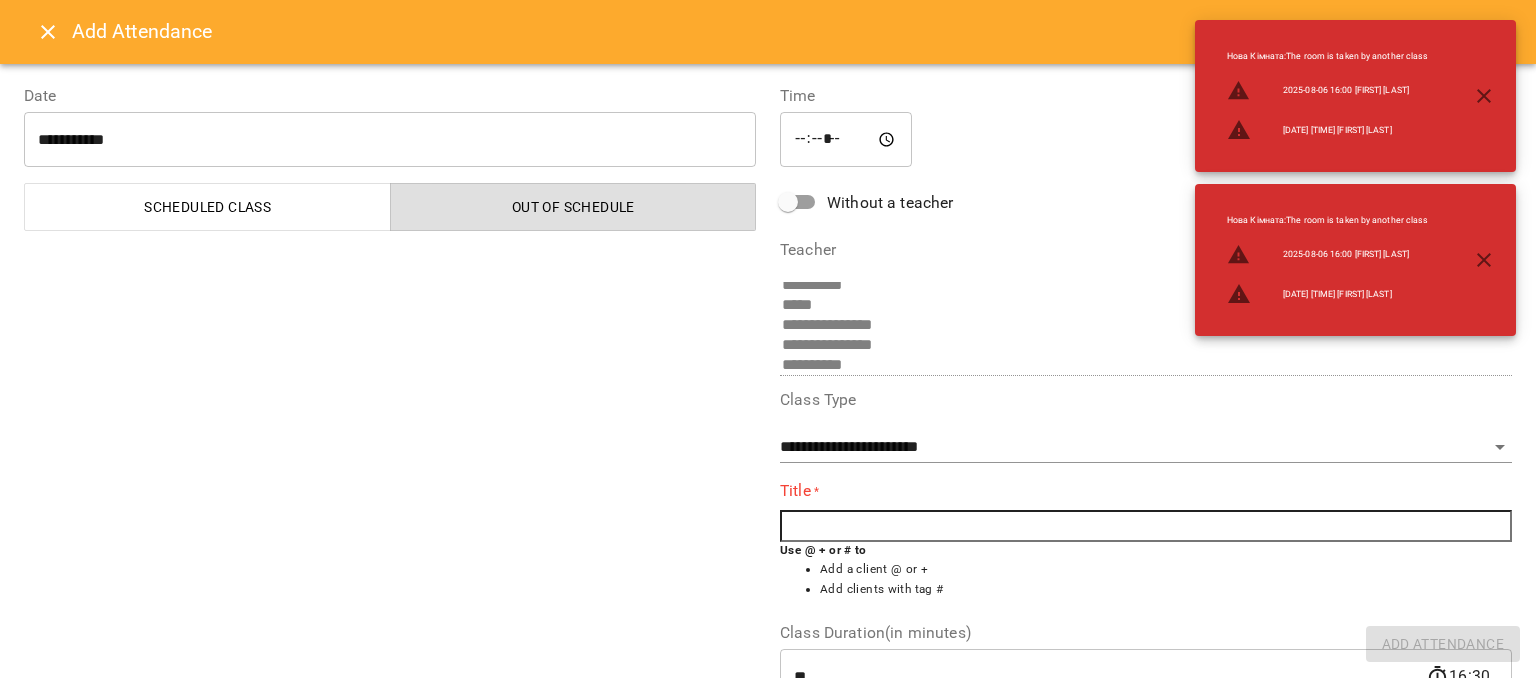 click at bounding box center [1146, 526] 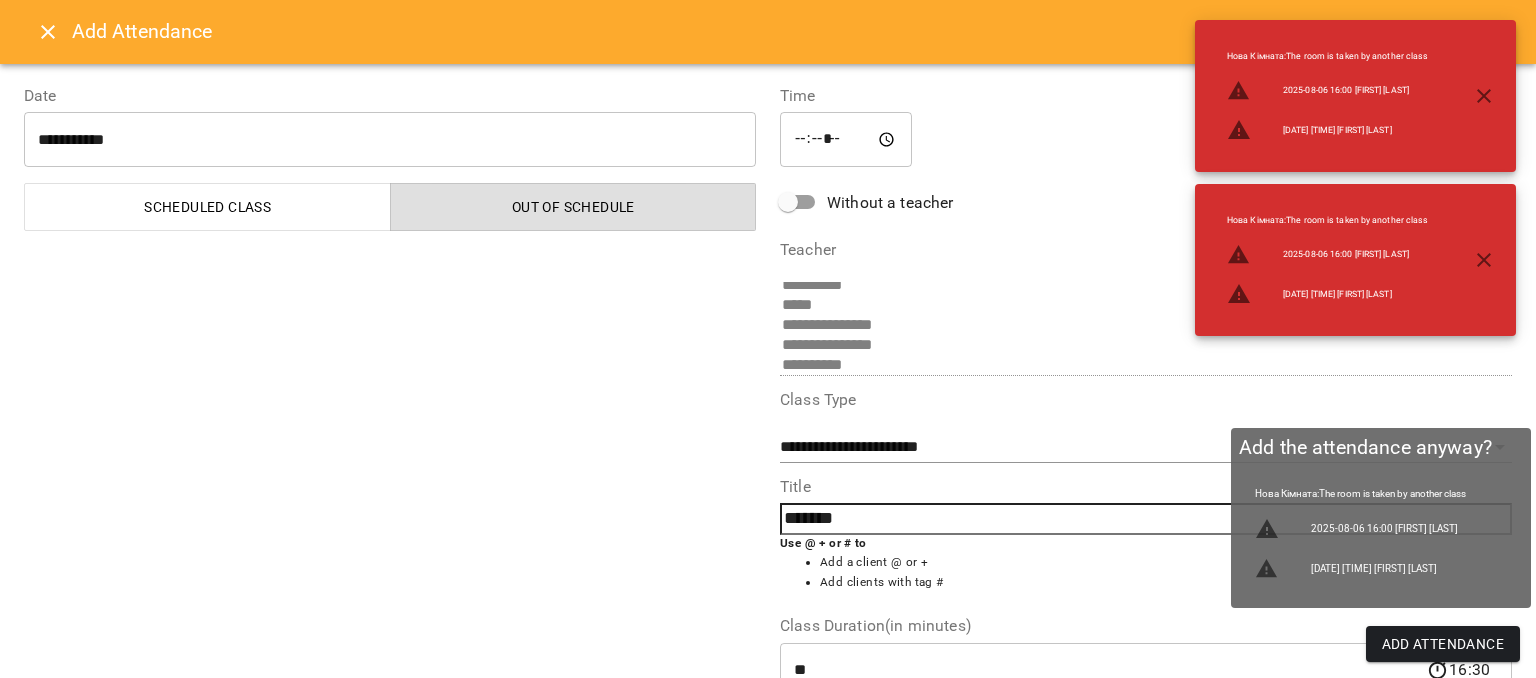 type on "*******" 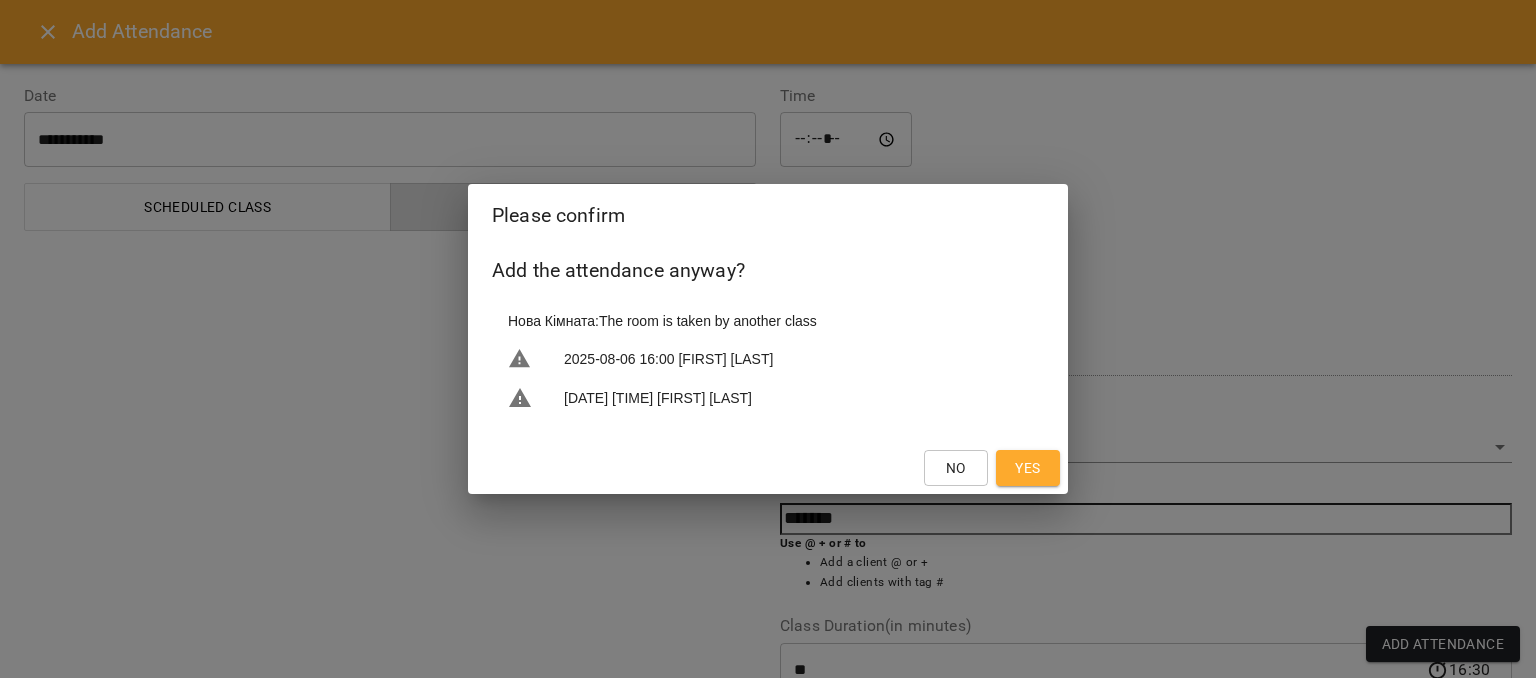 click on "Yes" at bounding box center [1028, 468] 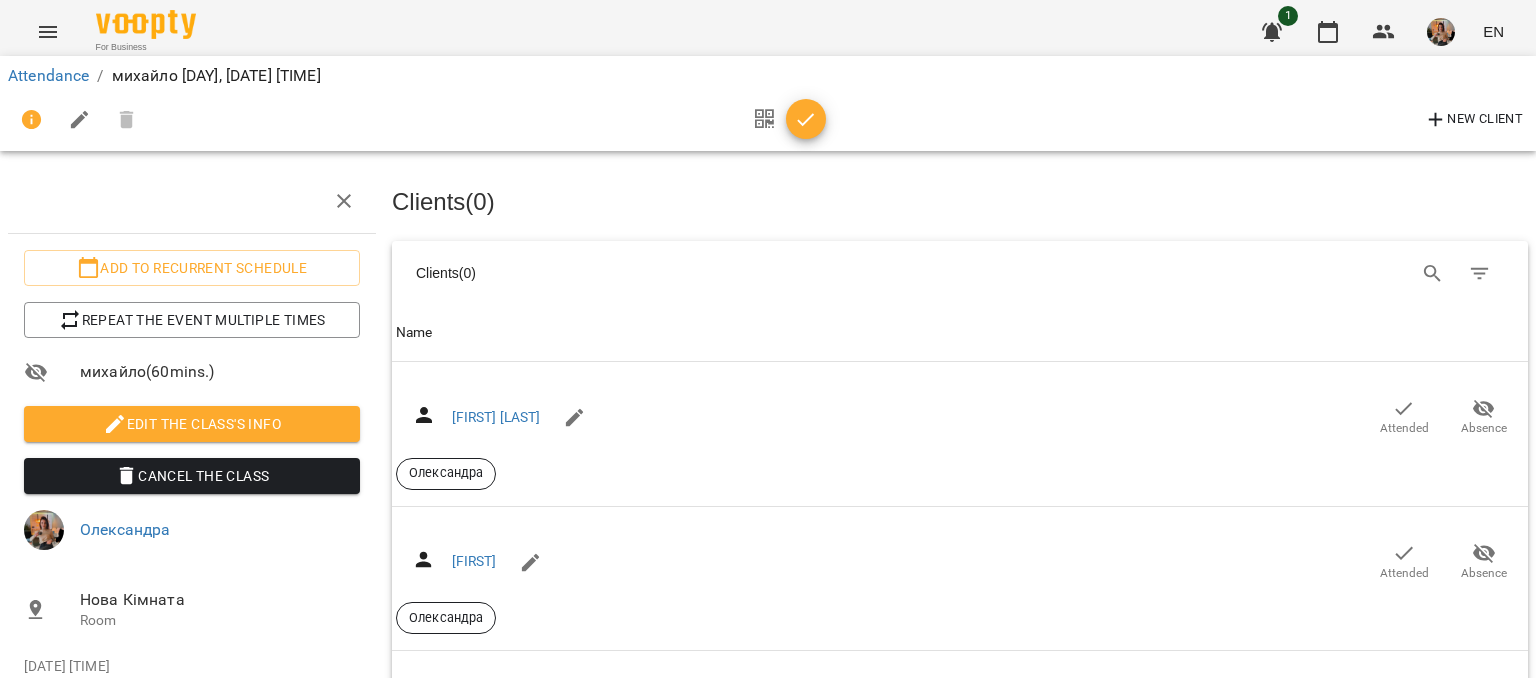 scroll, scrollTop: 2900, scrollLeft: 0, axis: vertical 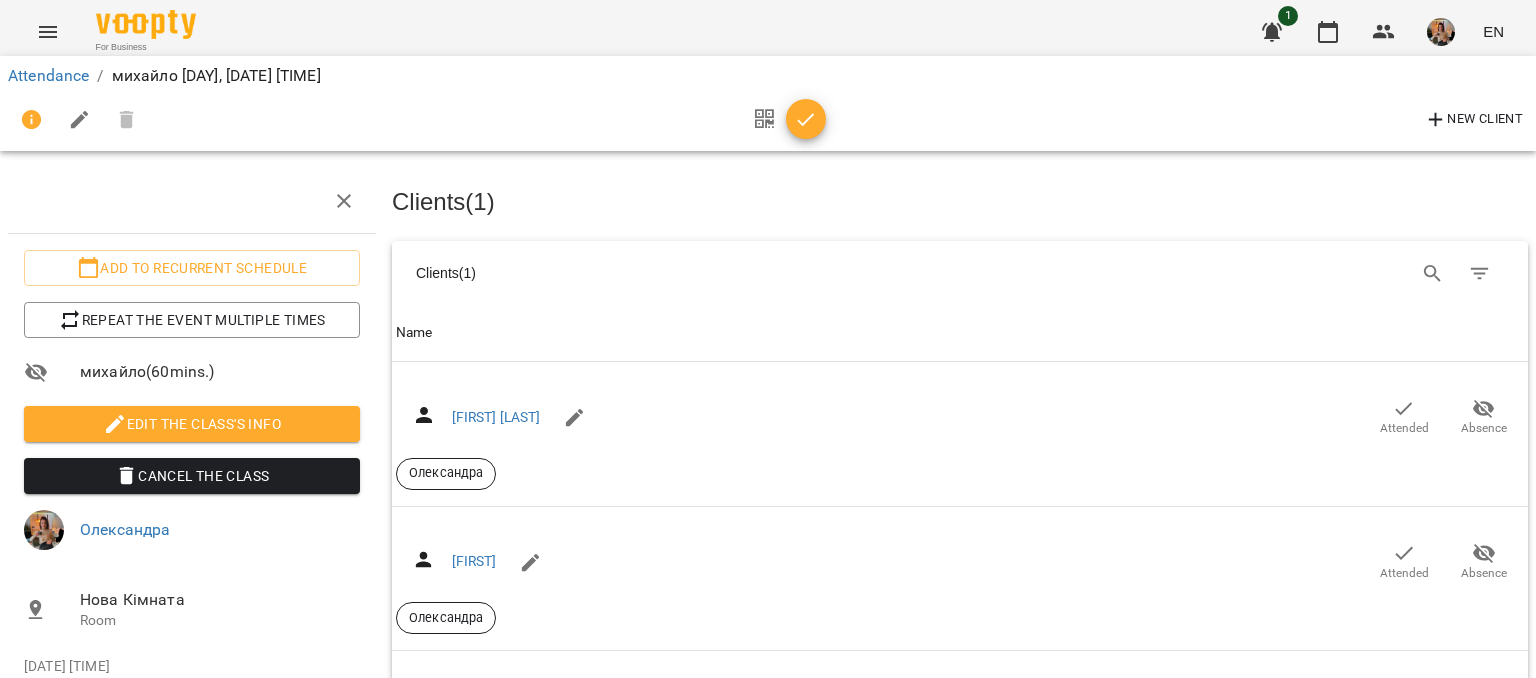 click 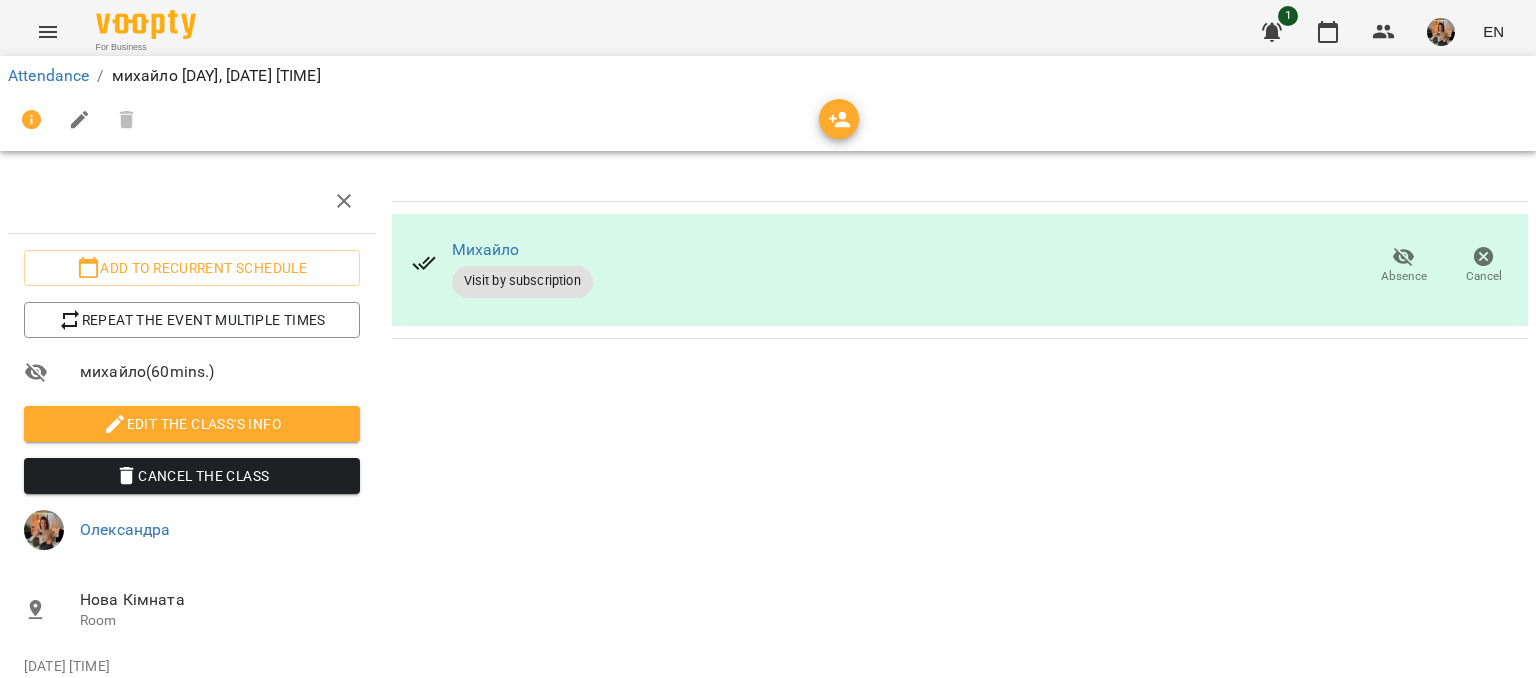 scroll, scrollTop: 0, scrollLeft: 0, axis: both 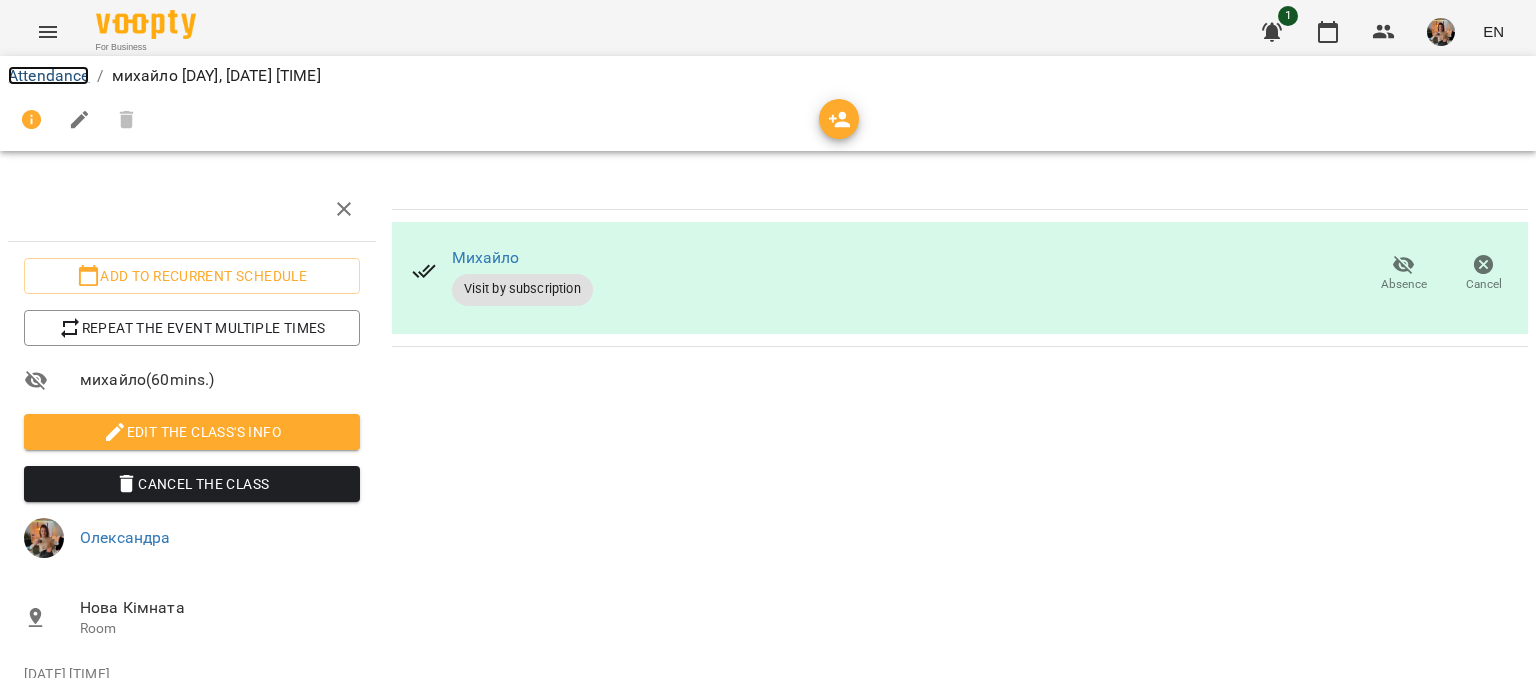 click on "Attendance" at bounding box center (48, 75) 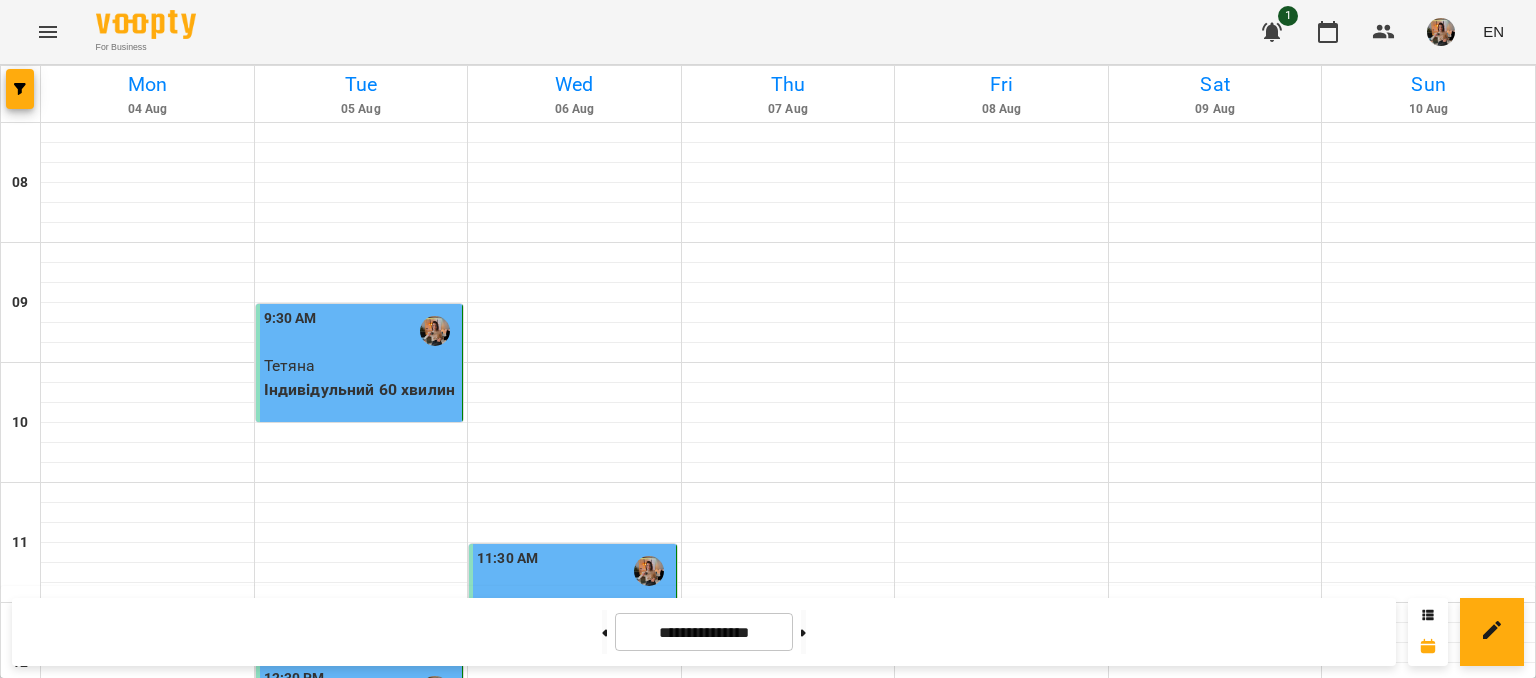 scroll, scrollTop: 800, scrollLeft: 0, axis: vertical 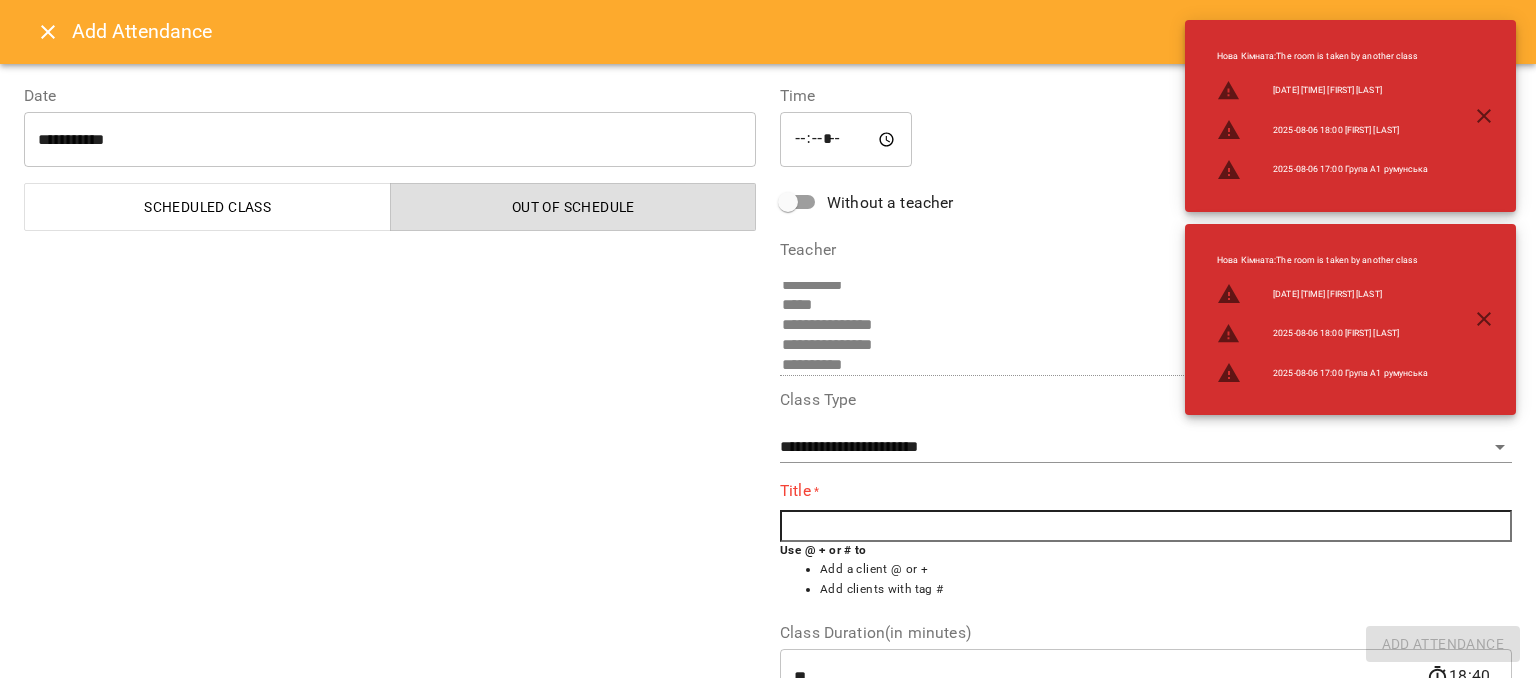click at bounding box center [1146, 526] 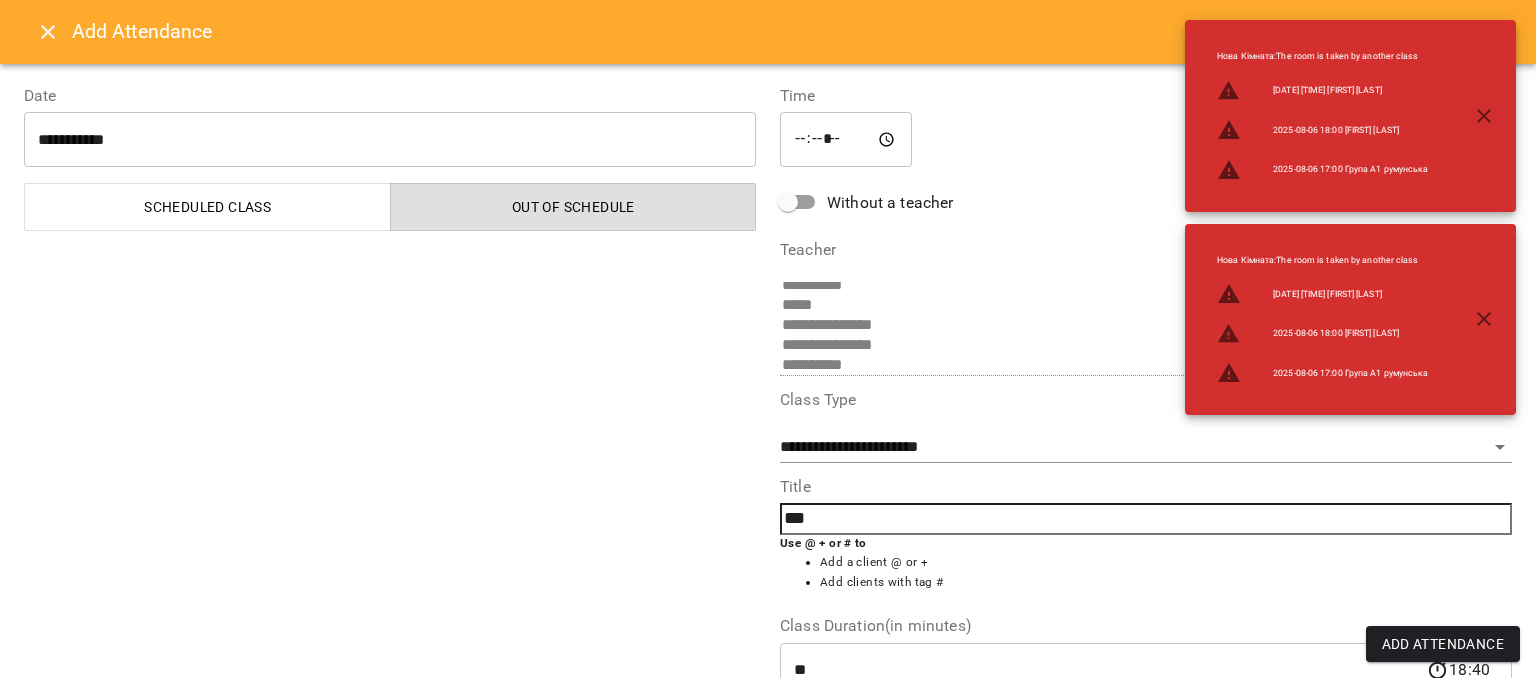 type on "***" 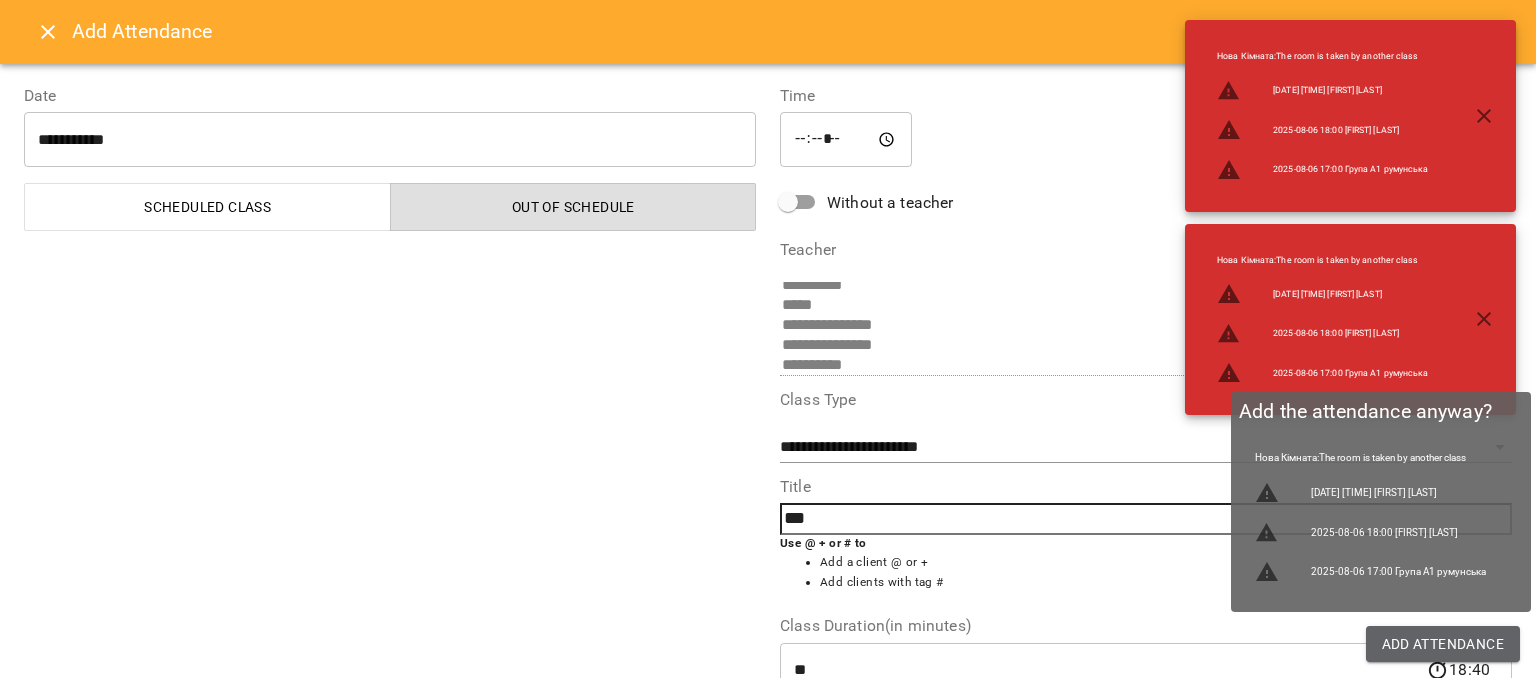 click on "Add Attendance" at bounding box center (1443, 644) 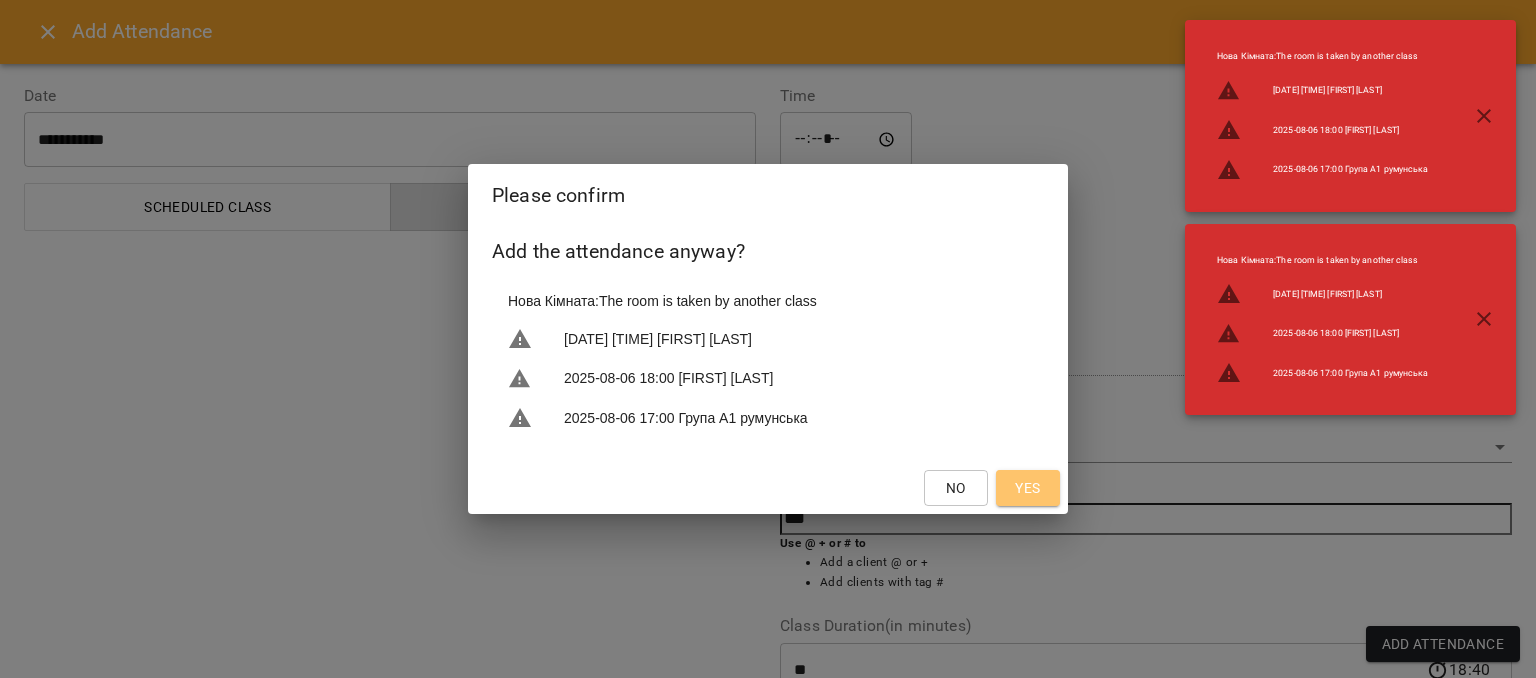 click on "Yes" at bounding box center (1027, 488) 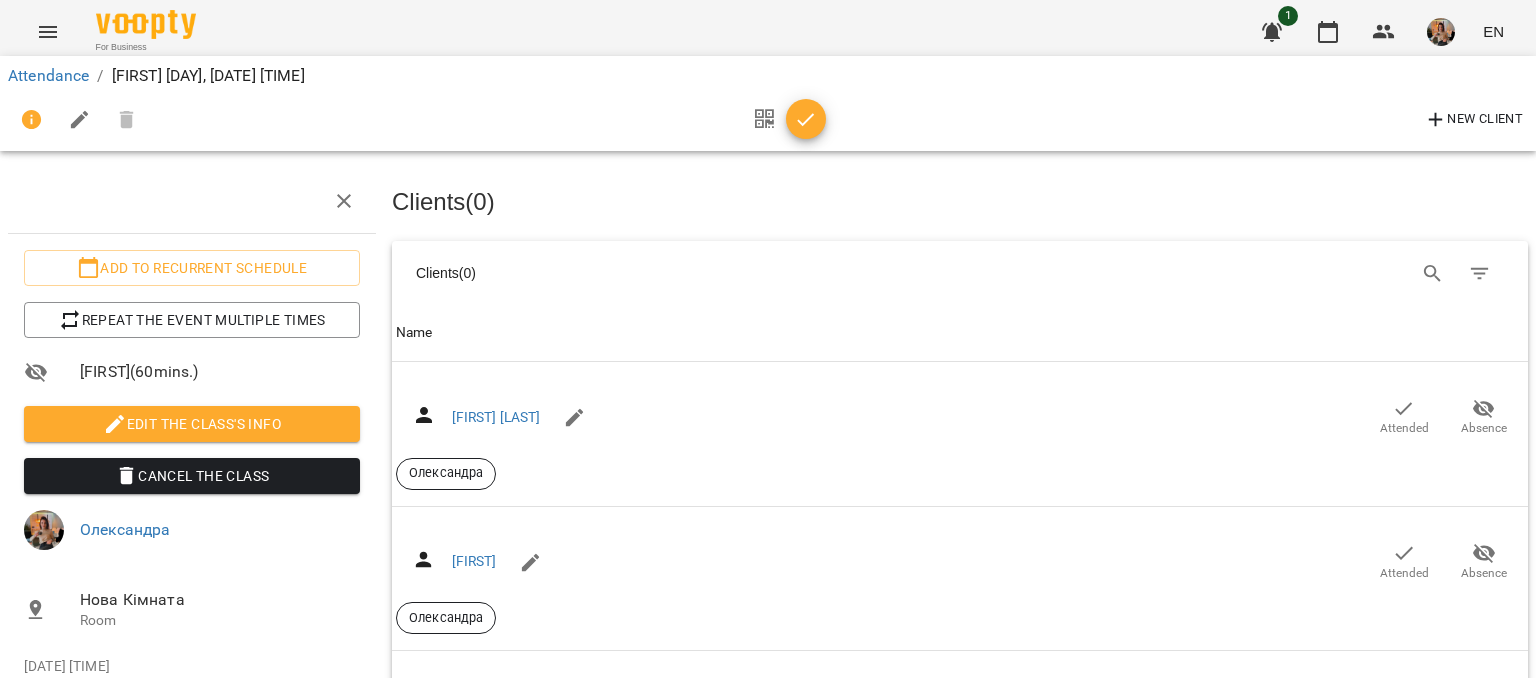 scroll, scrollTop: 0, scrollLeft: 0, axis: both 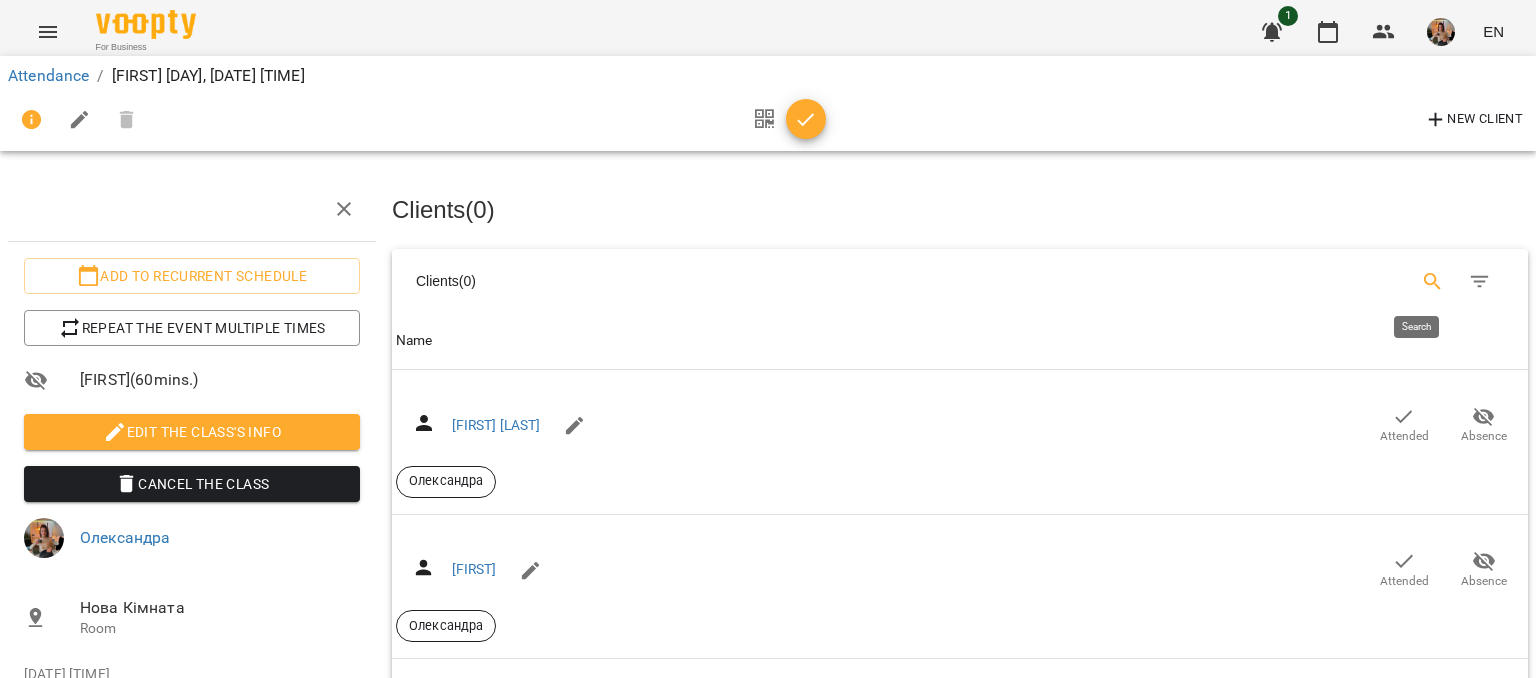 click at bounding box center (1433, 282) 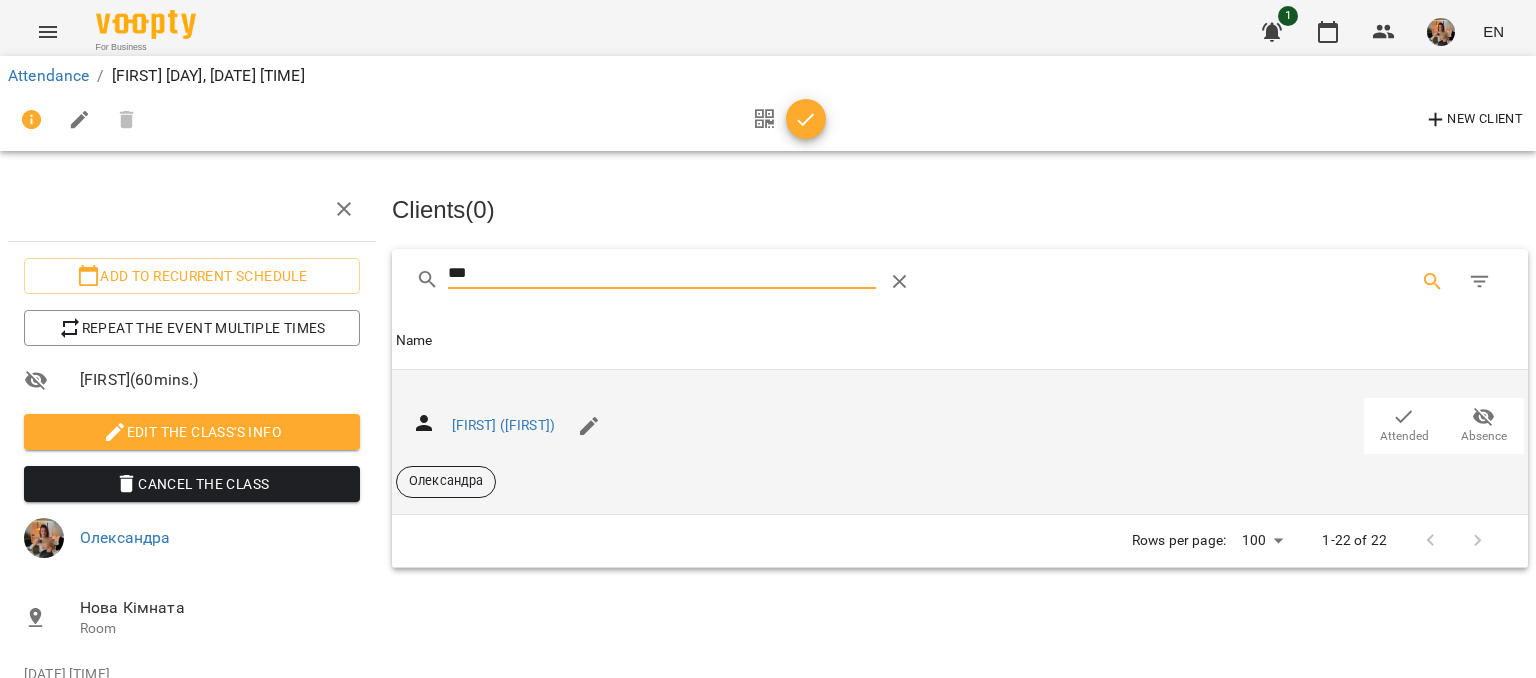 type on "***" 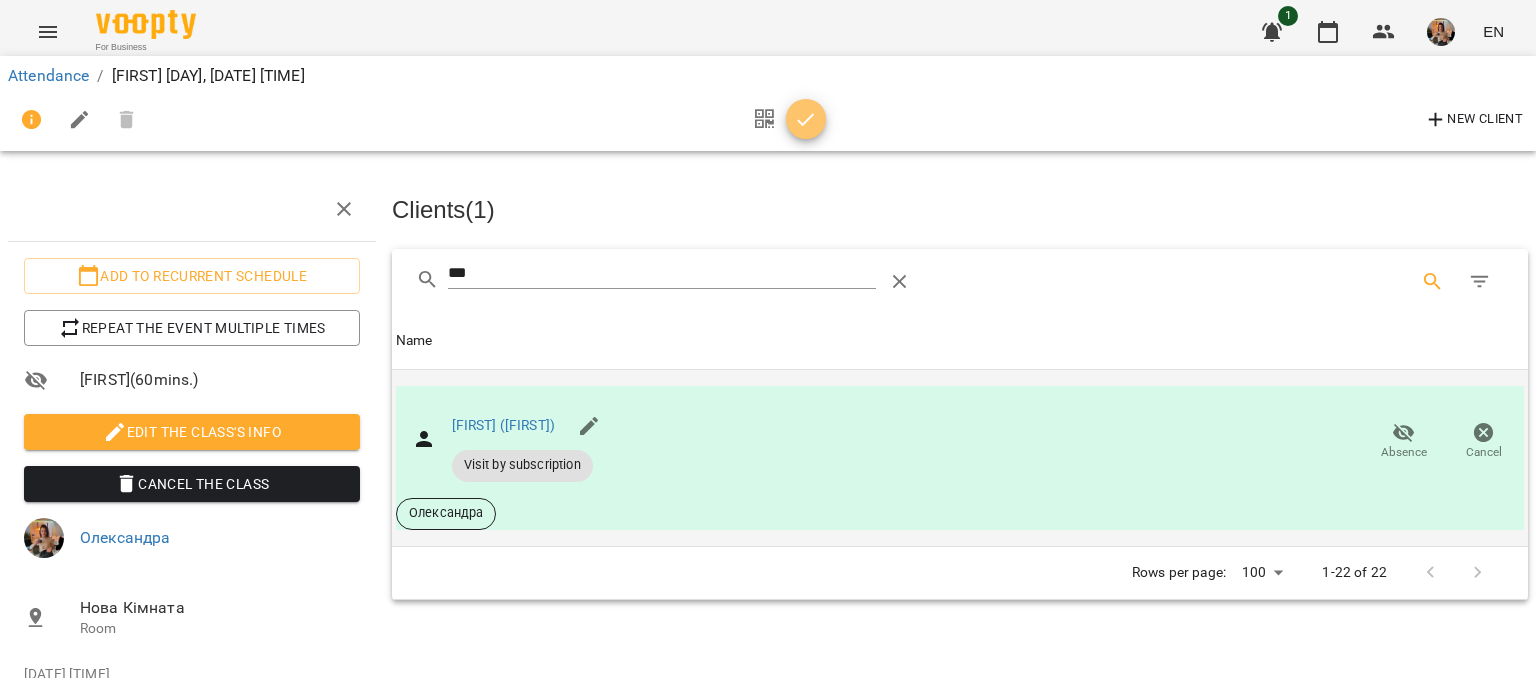 click 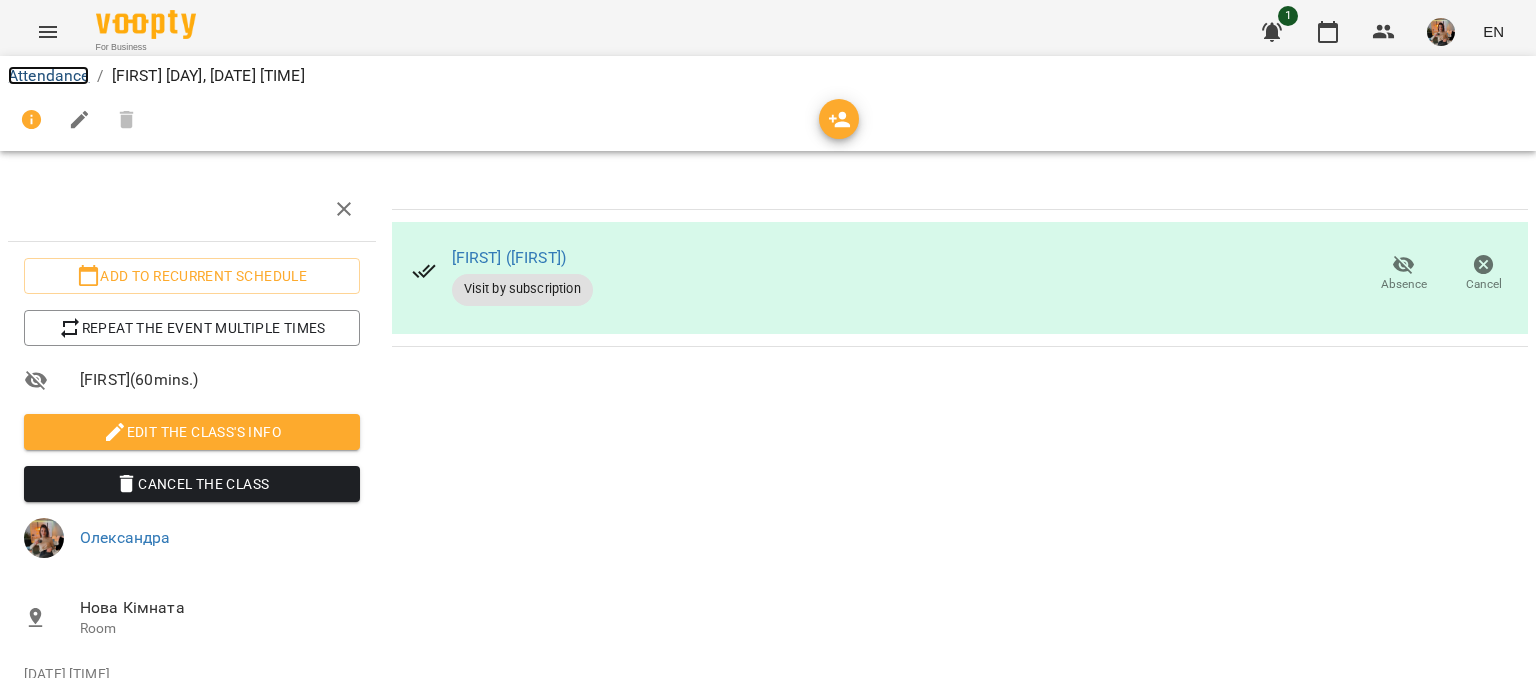 click on "Attendance" at bounding box center (48, 75) 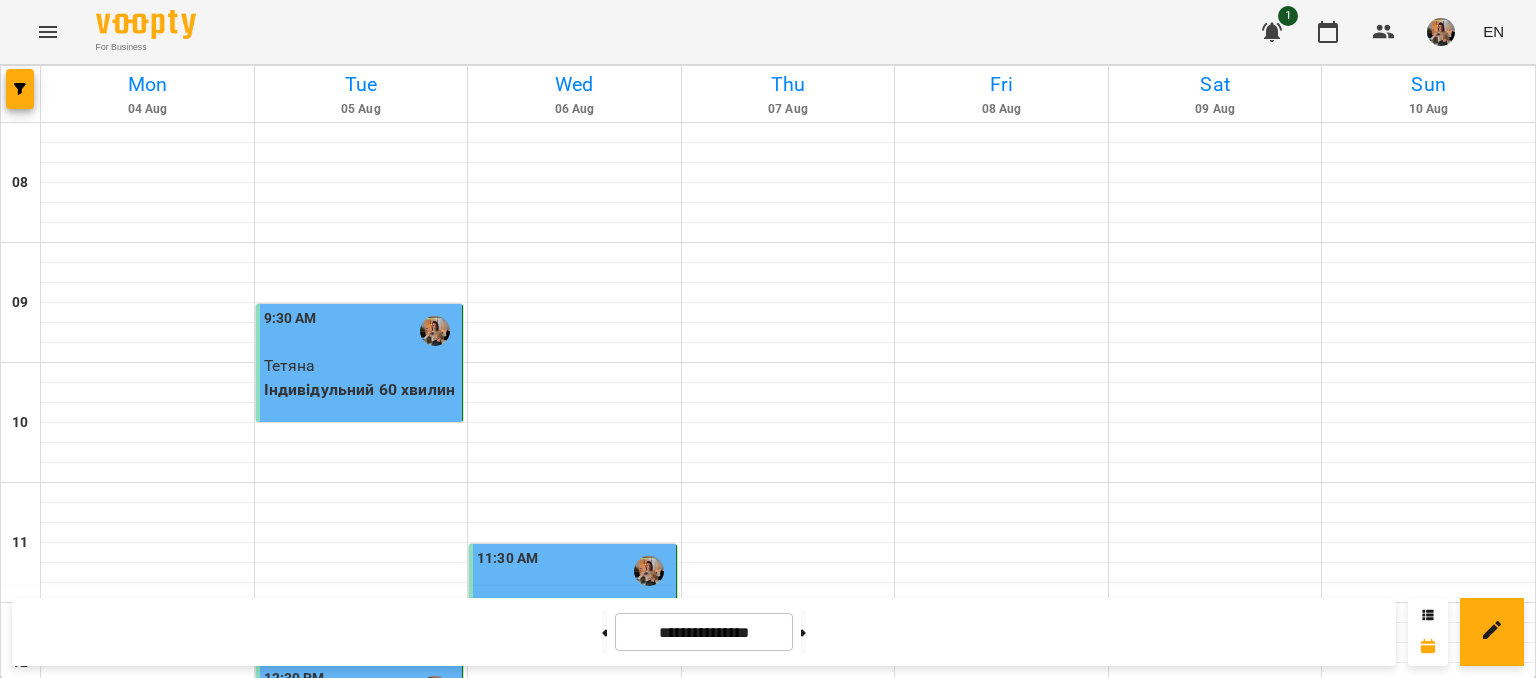 scroll, scrollTop: 1235, scrollLeft: 0, axis: vertical 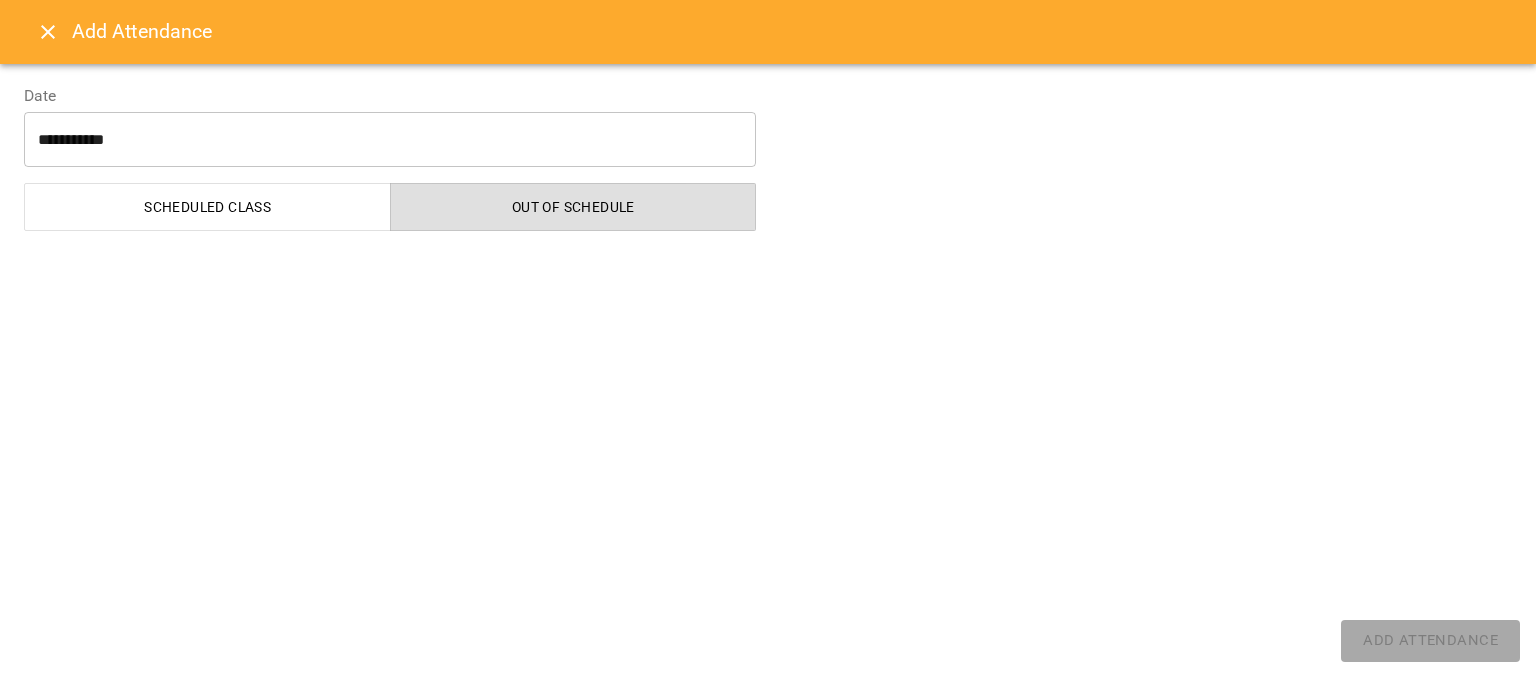 select on "**********" 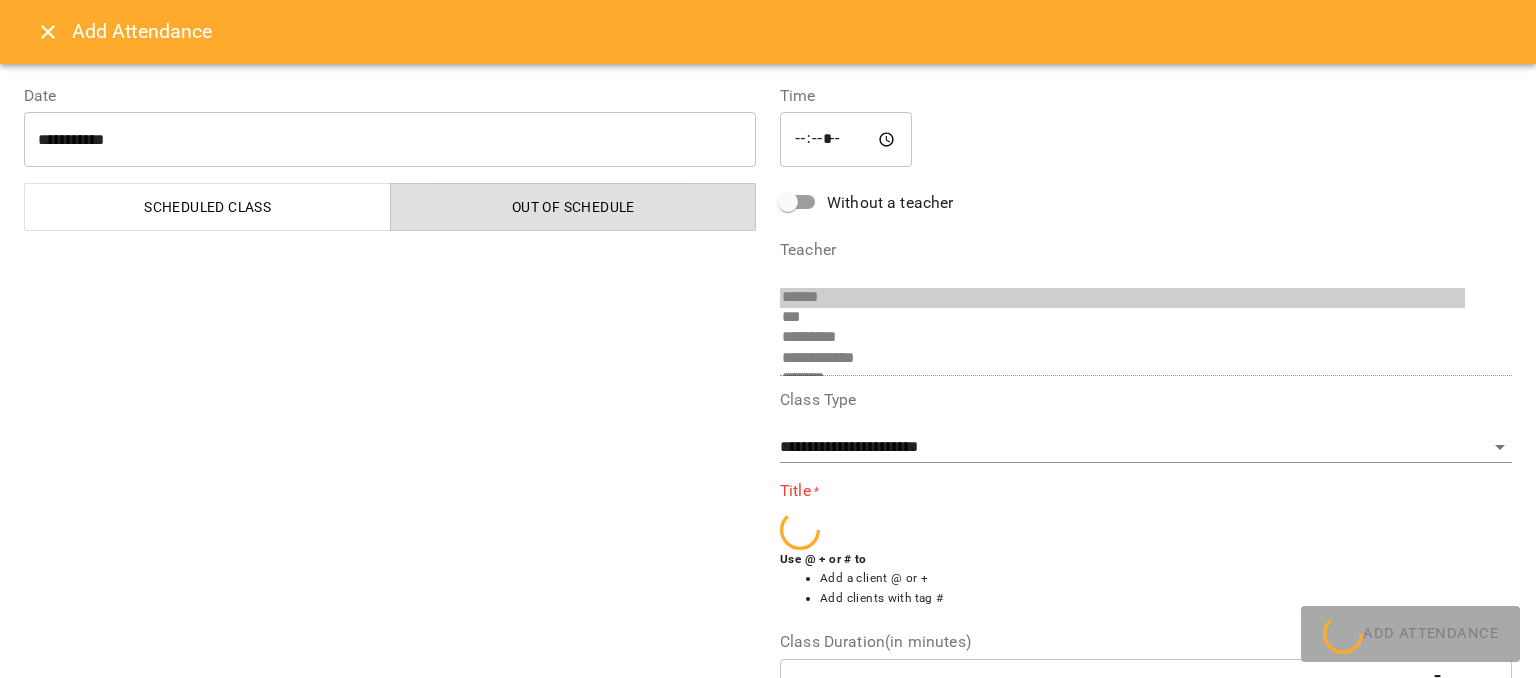 scroll, scrollTop: 396, scrollLeft: 0, axis: vertical 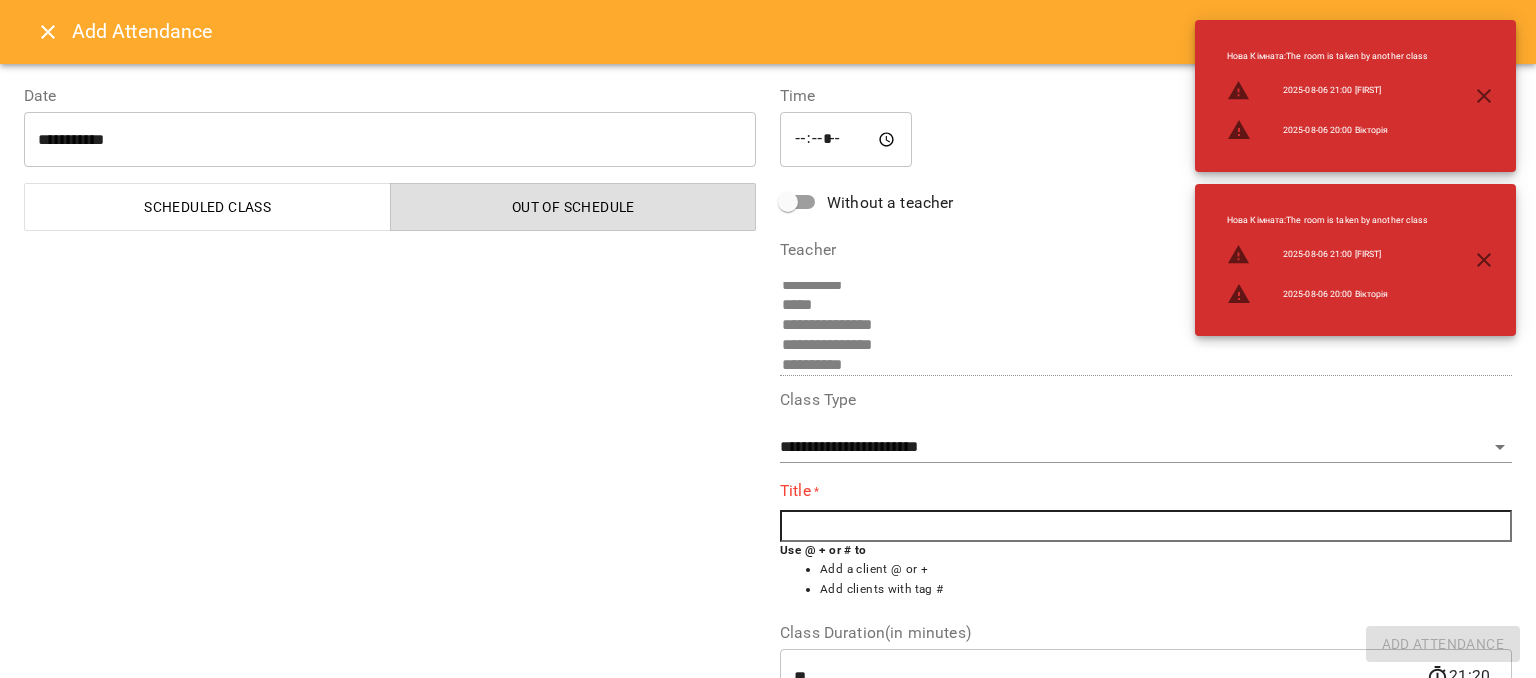 click at bounding box center (1146, 526) 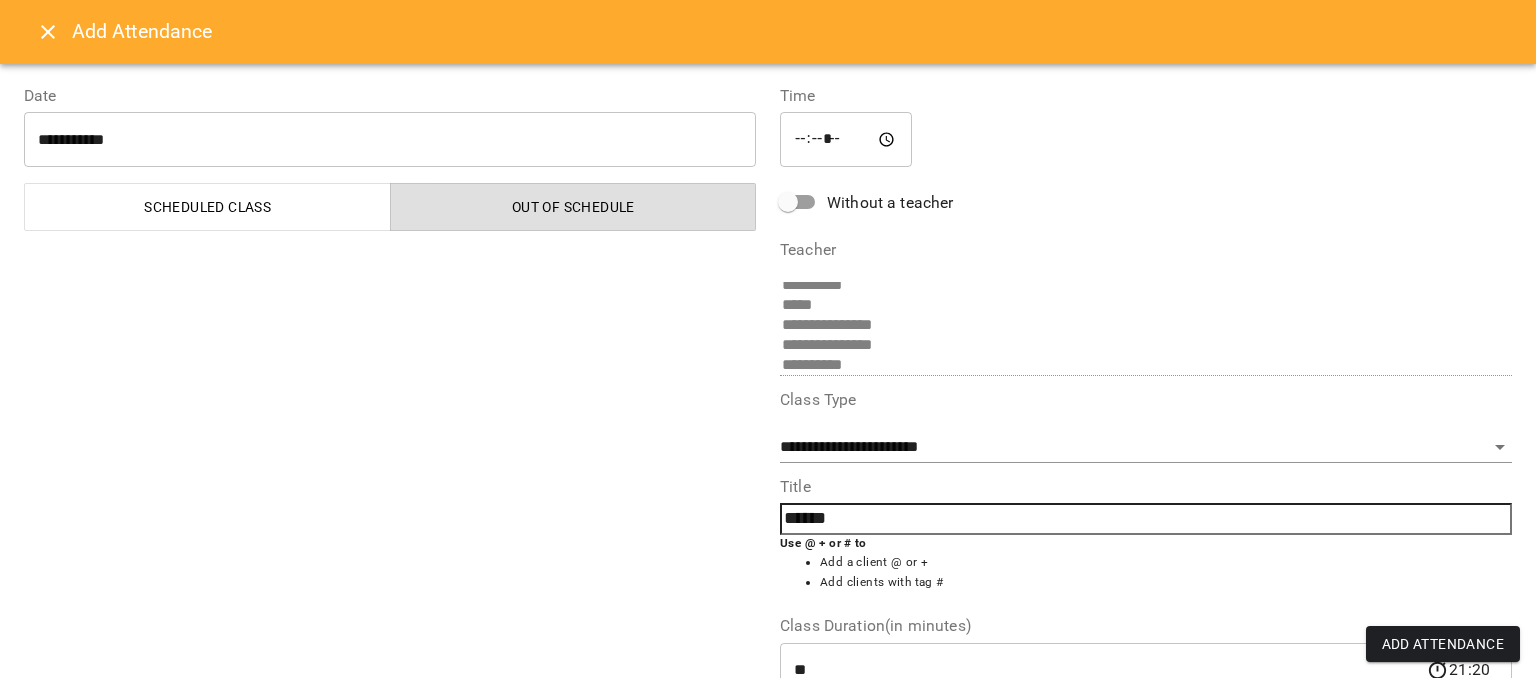 type on "******" 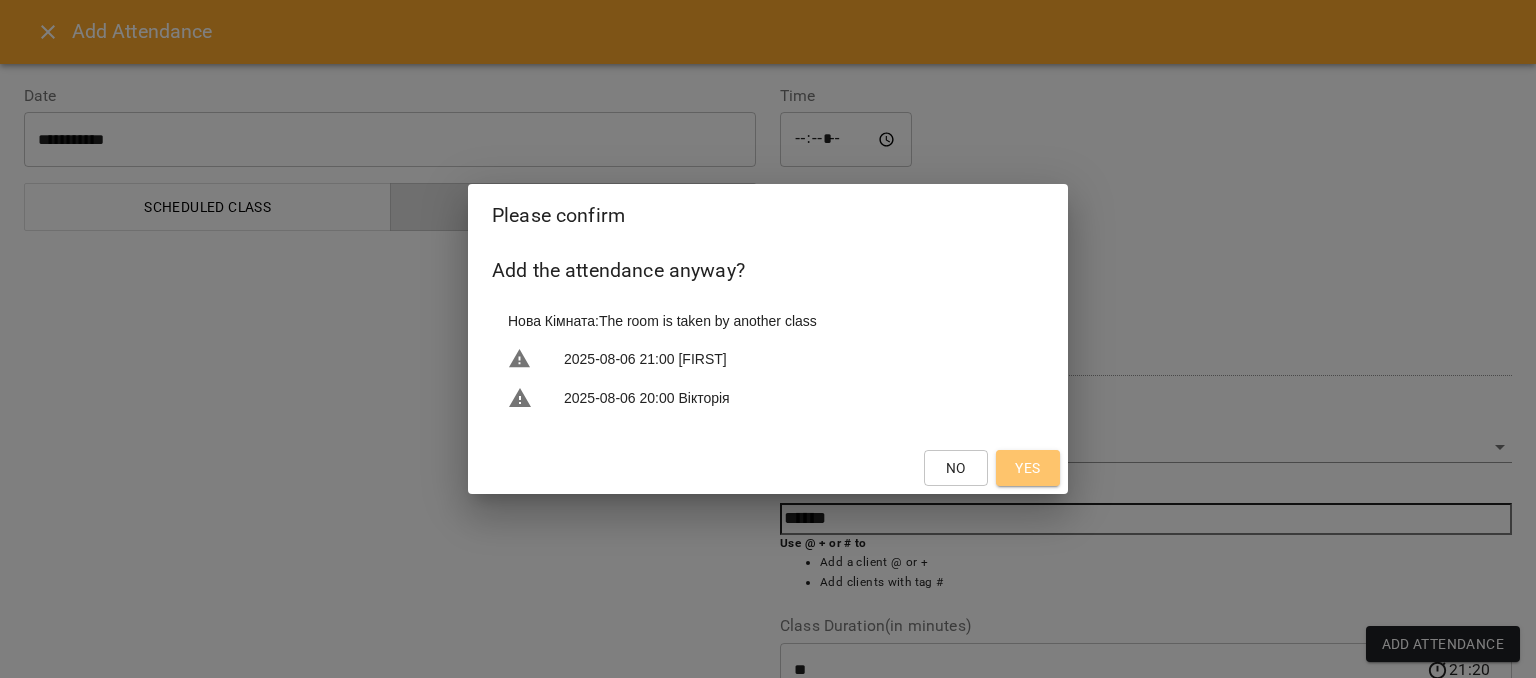 click on "Yes" at bounding box center [1027, 468] 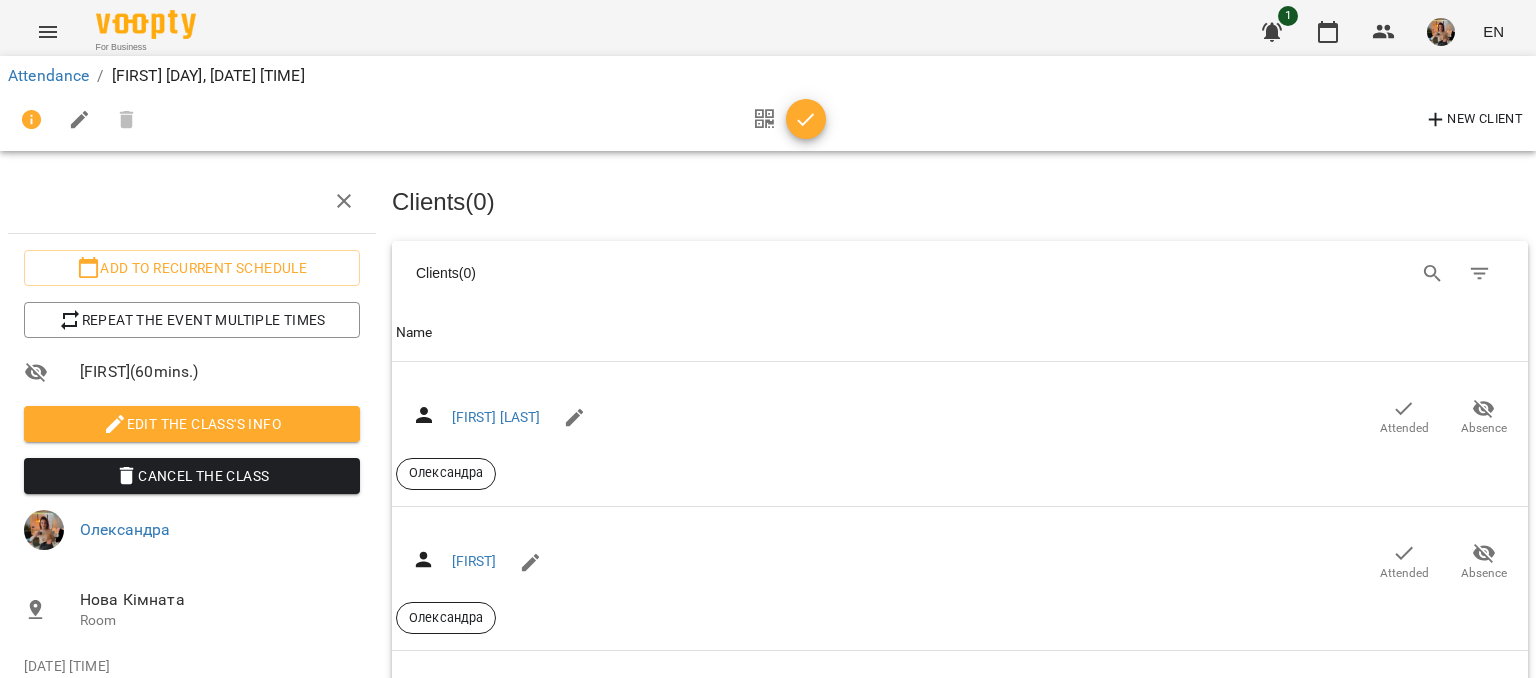 scroll, scrollTop: 400, scrollLeft: 0, axis: vertical 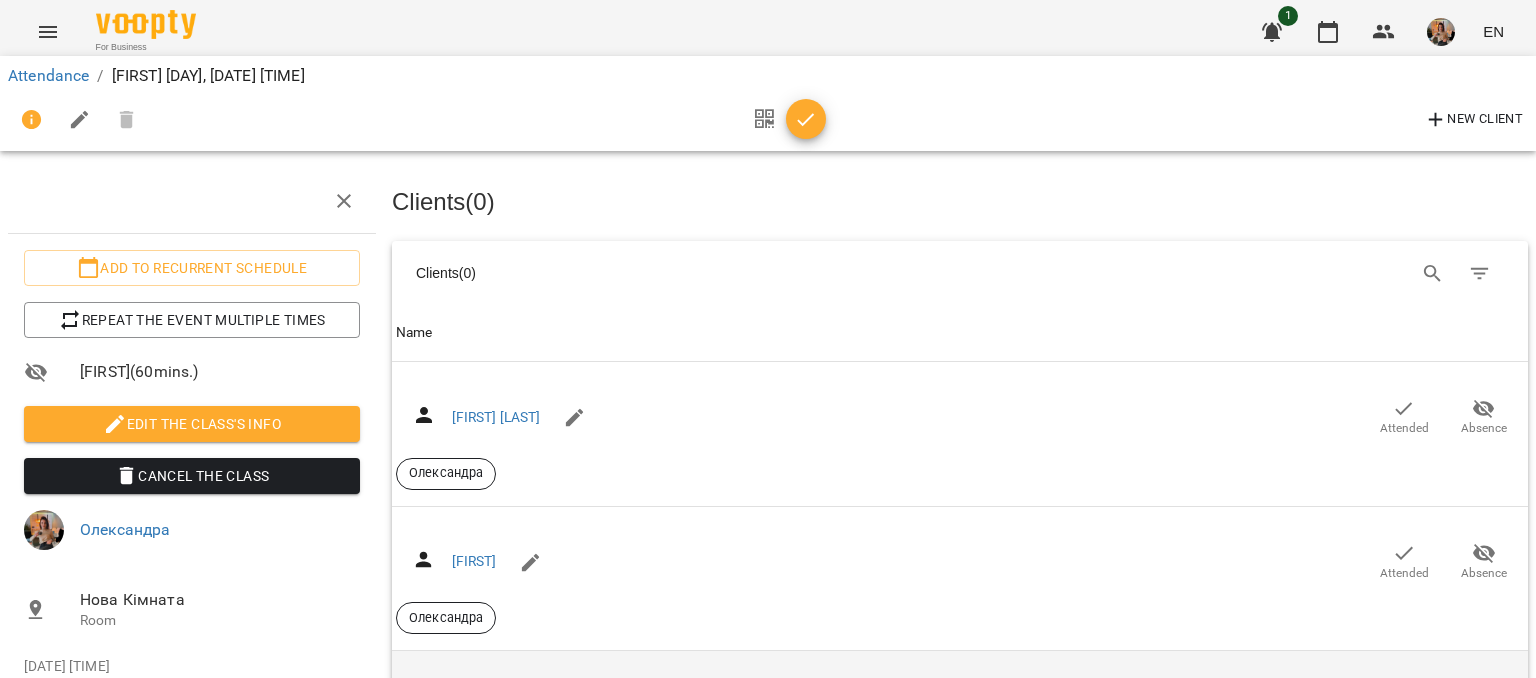 click 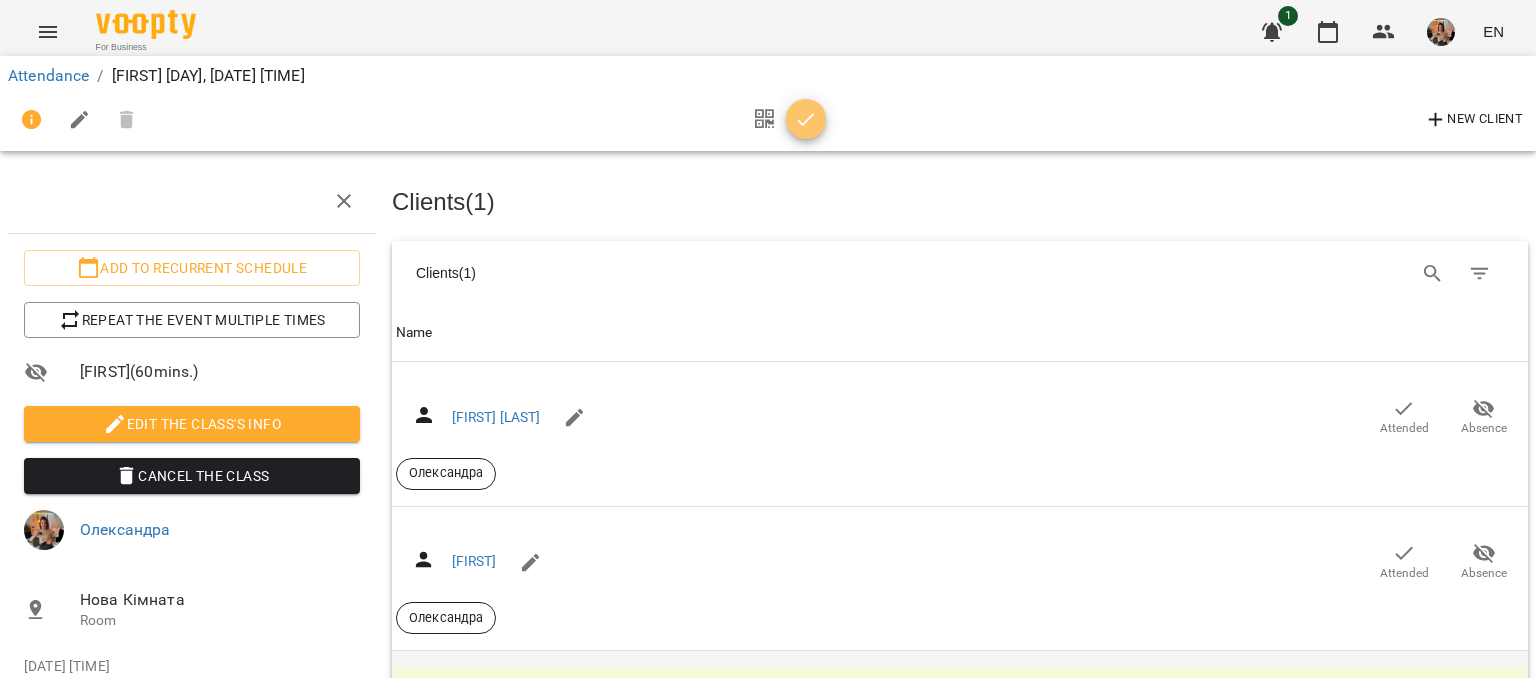 click 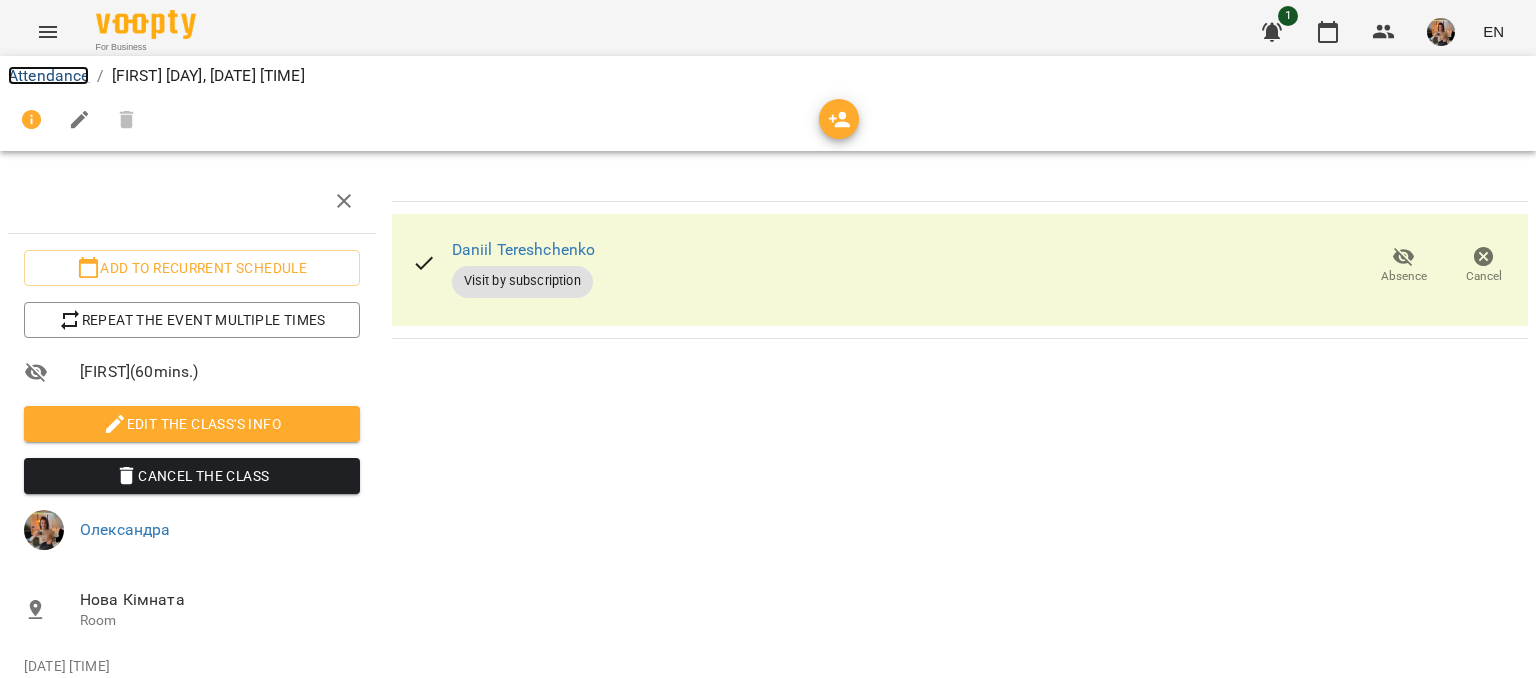 click on "Attendance" at bounding box center (48, 75) 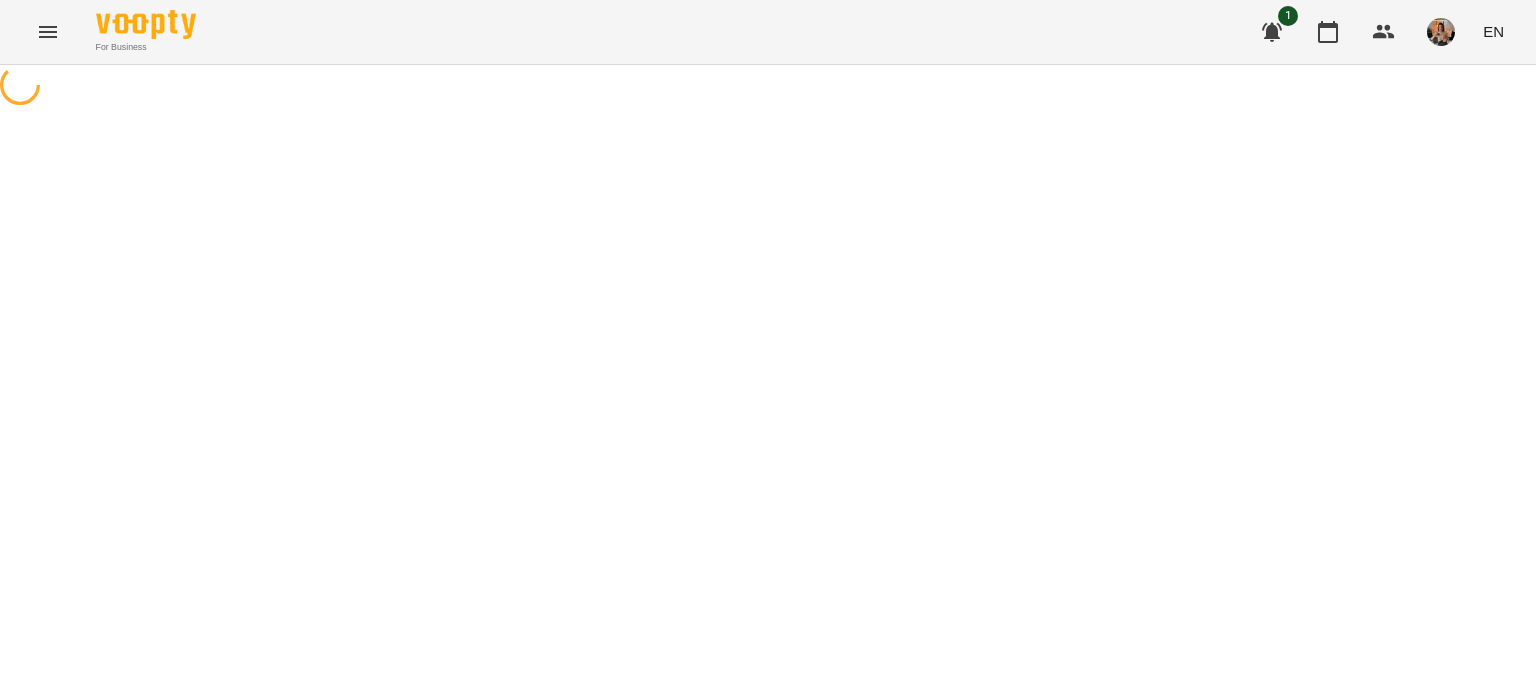 scroll, scrollTop: 0, scrollLeft: 0, axis: both 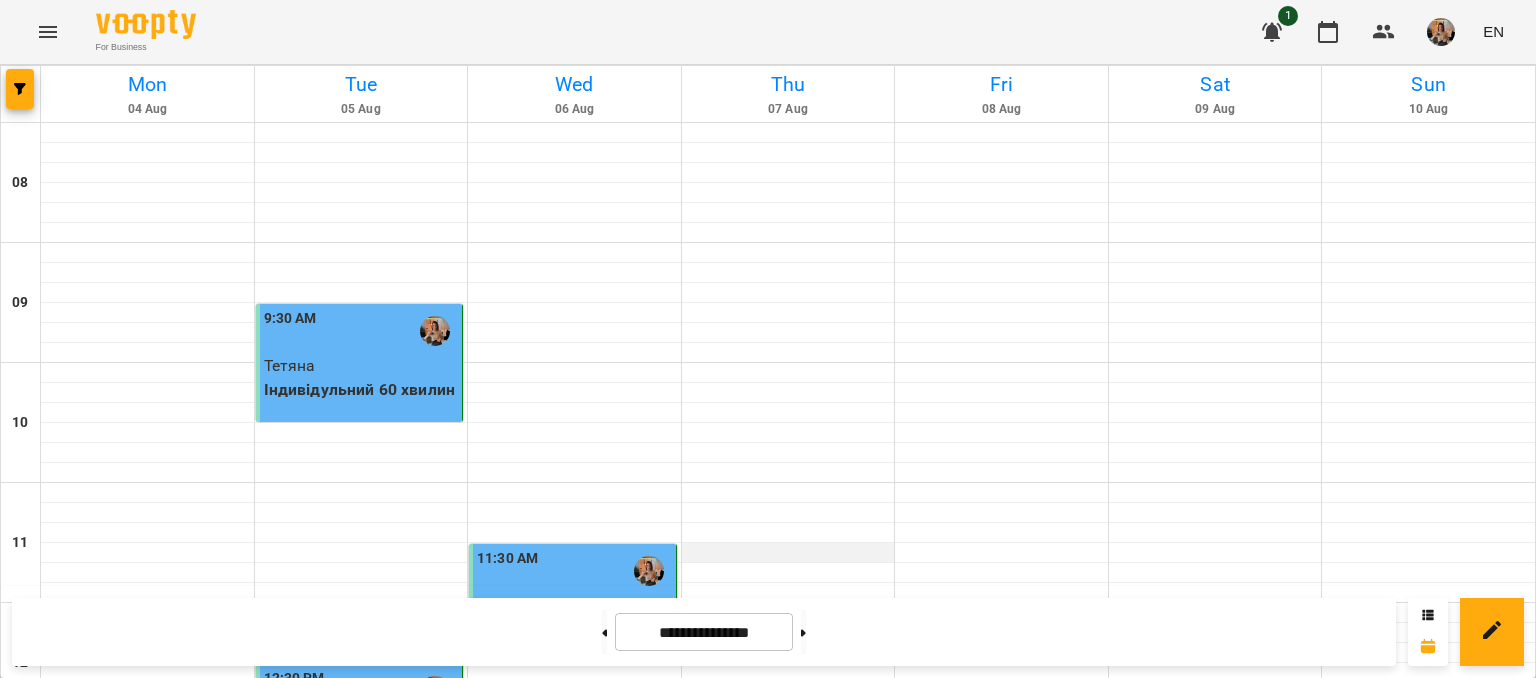 click at bounding box center [788, 553] 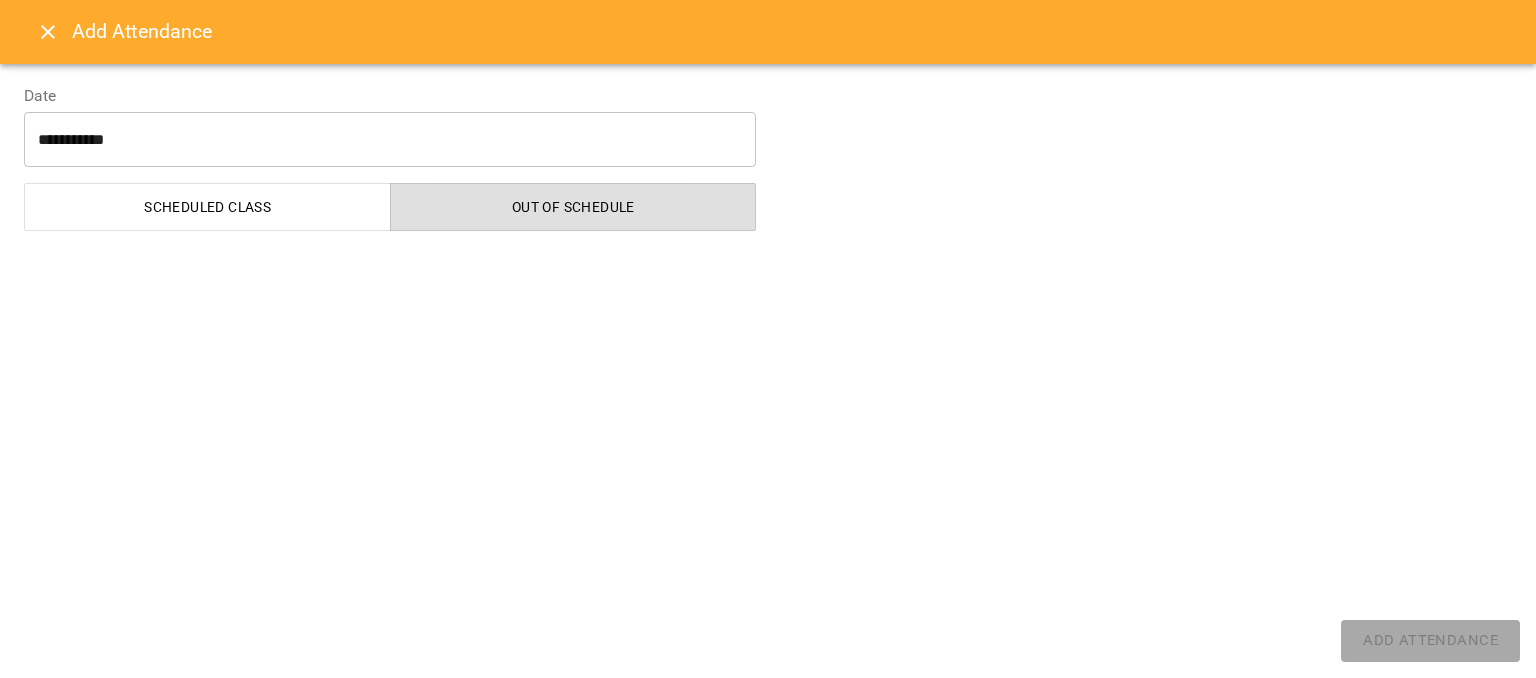 select on "**********" 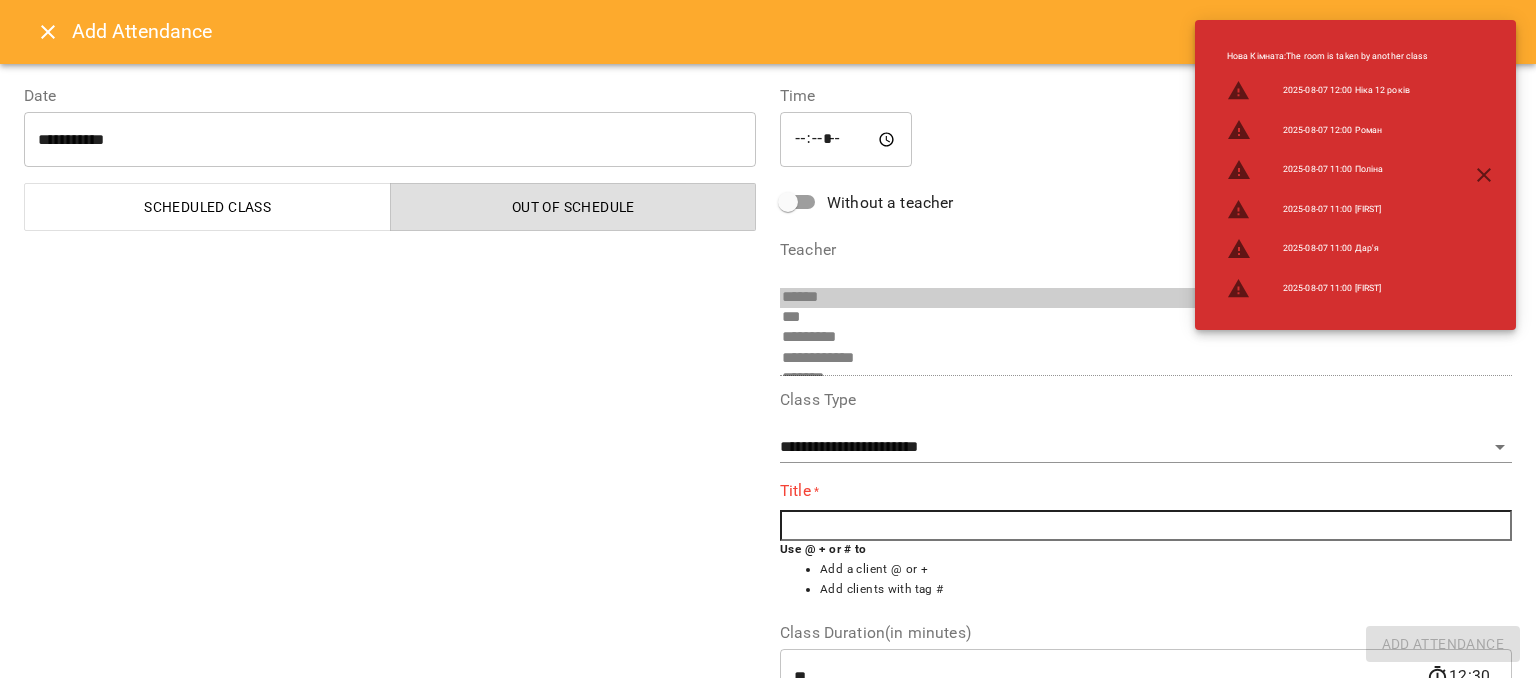 scroll, scrollTop: 396, scrollLeft: 0, axis: vertical 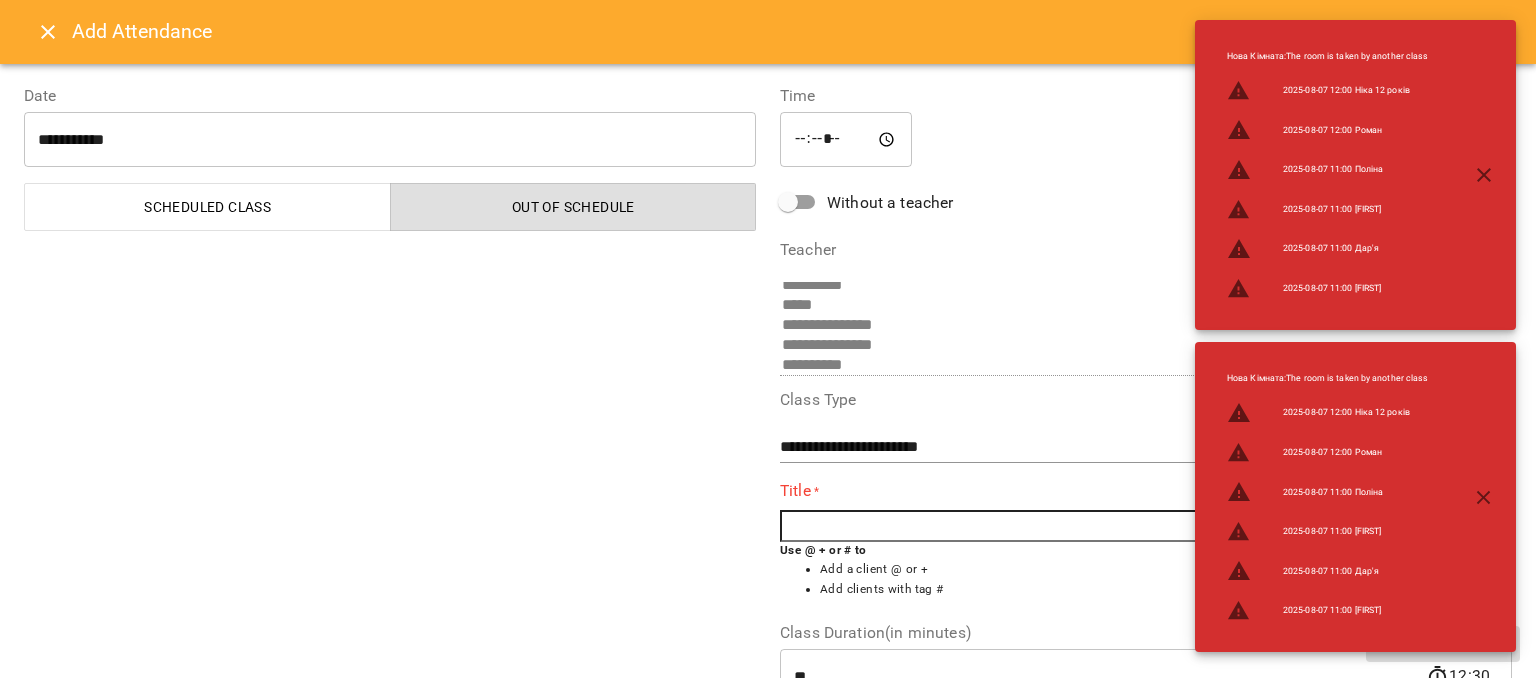 click at bounding box center [1146, 526] 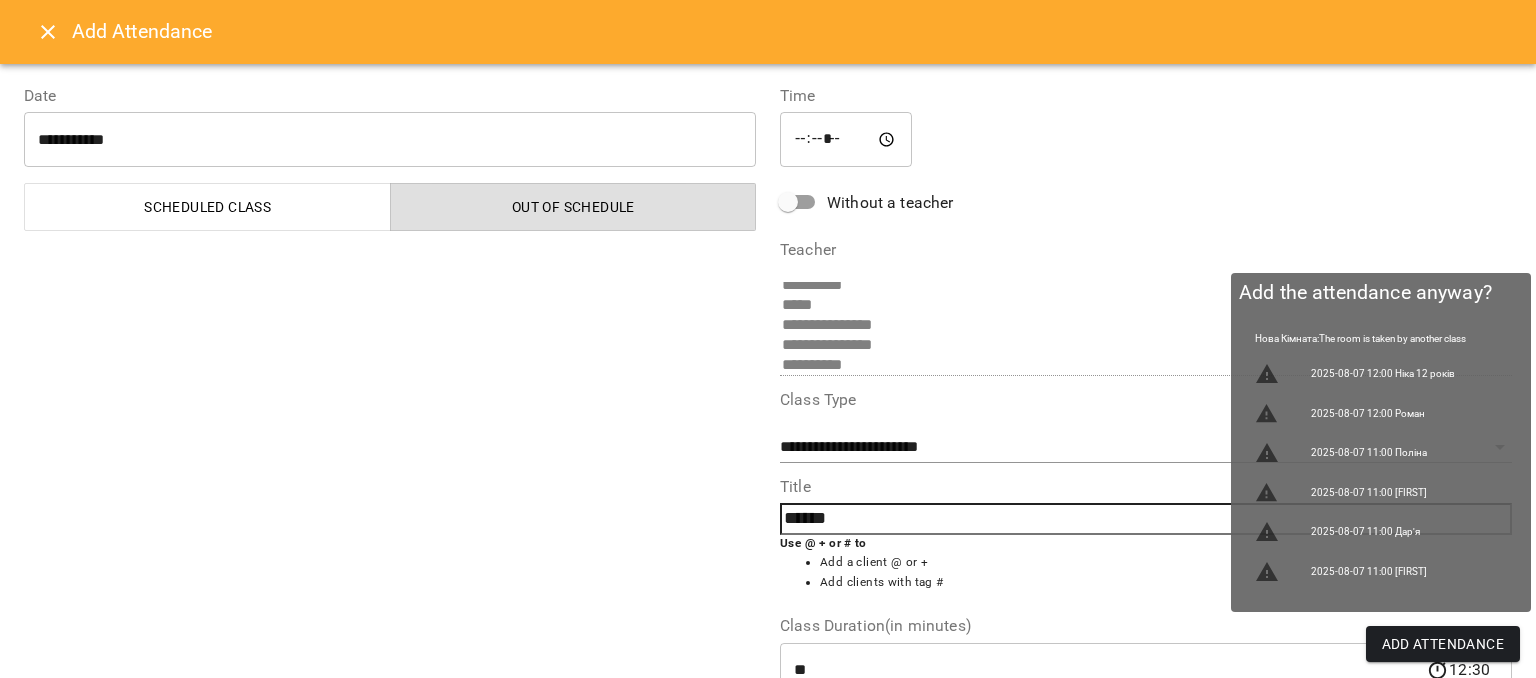 type on "******" 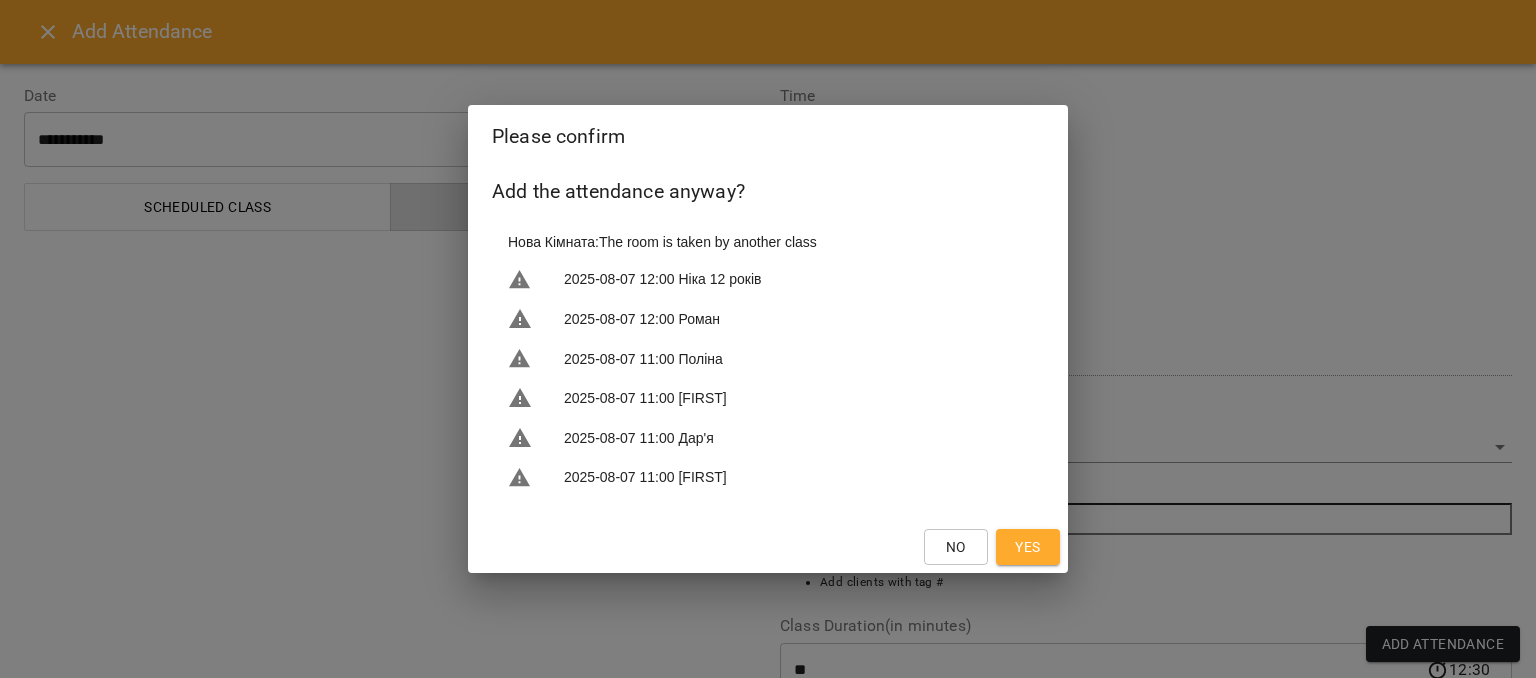 click on "Yes" at bounding box center [1027, 547] 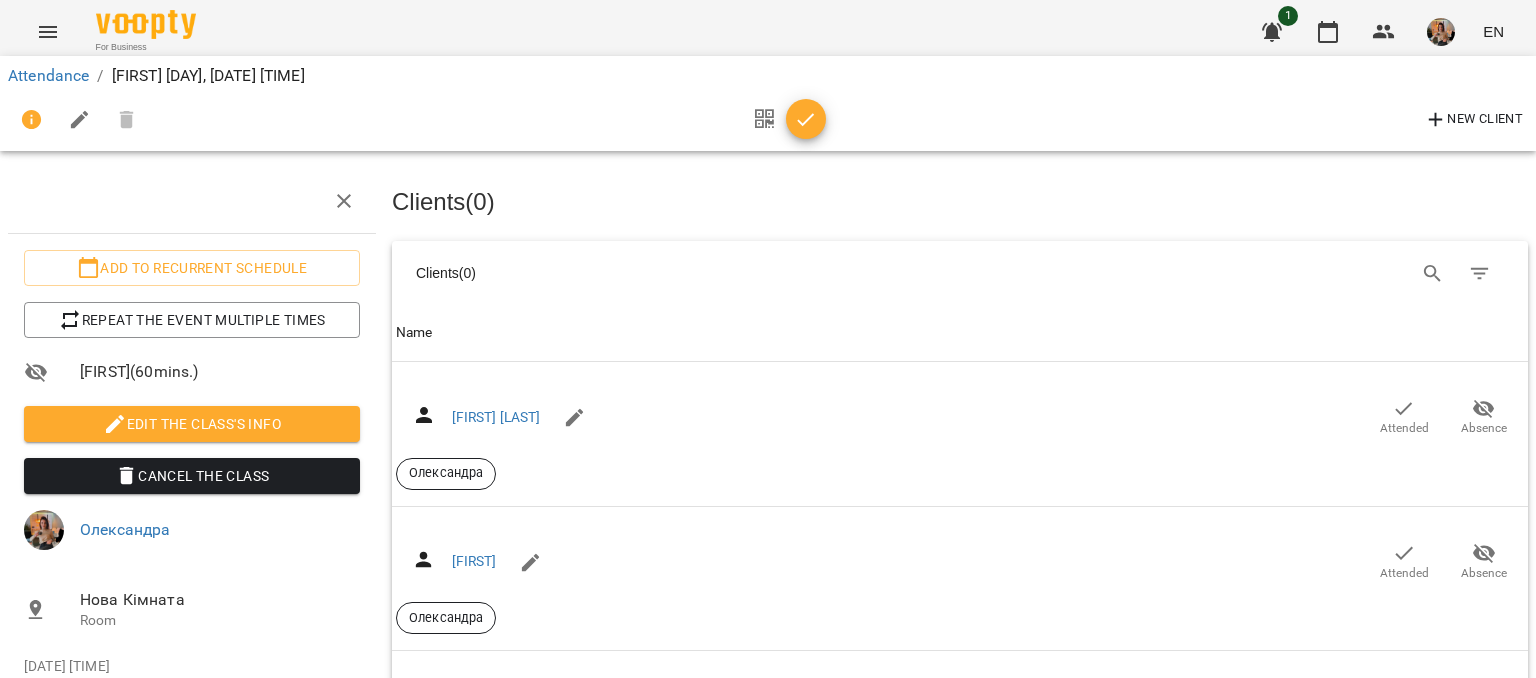 scroll, scrollTop: 2948, scrollLeft: 0, axis: vertical 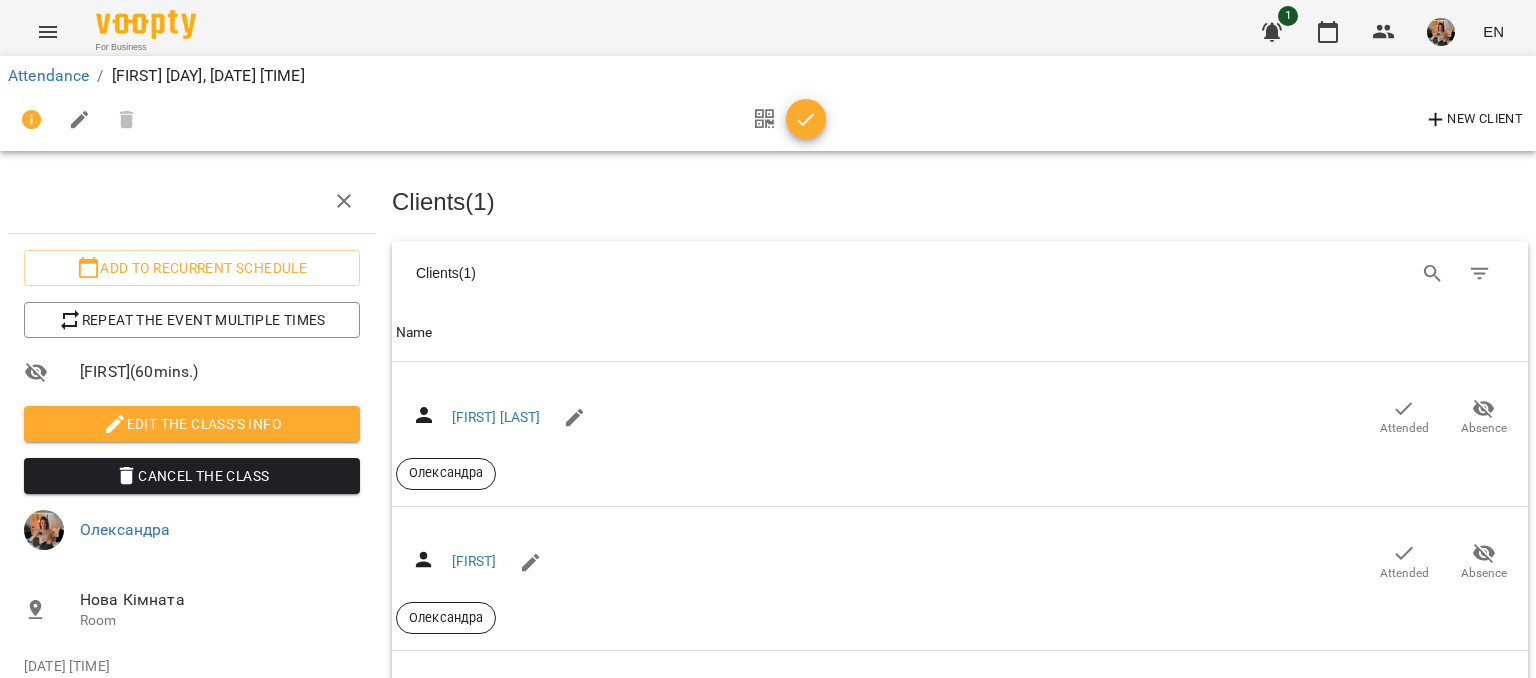 click 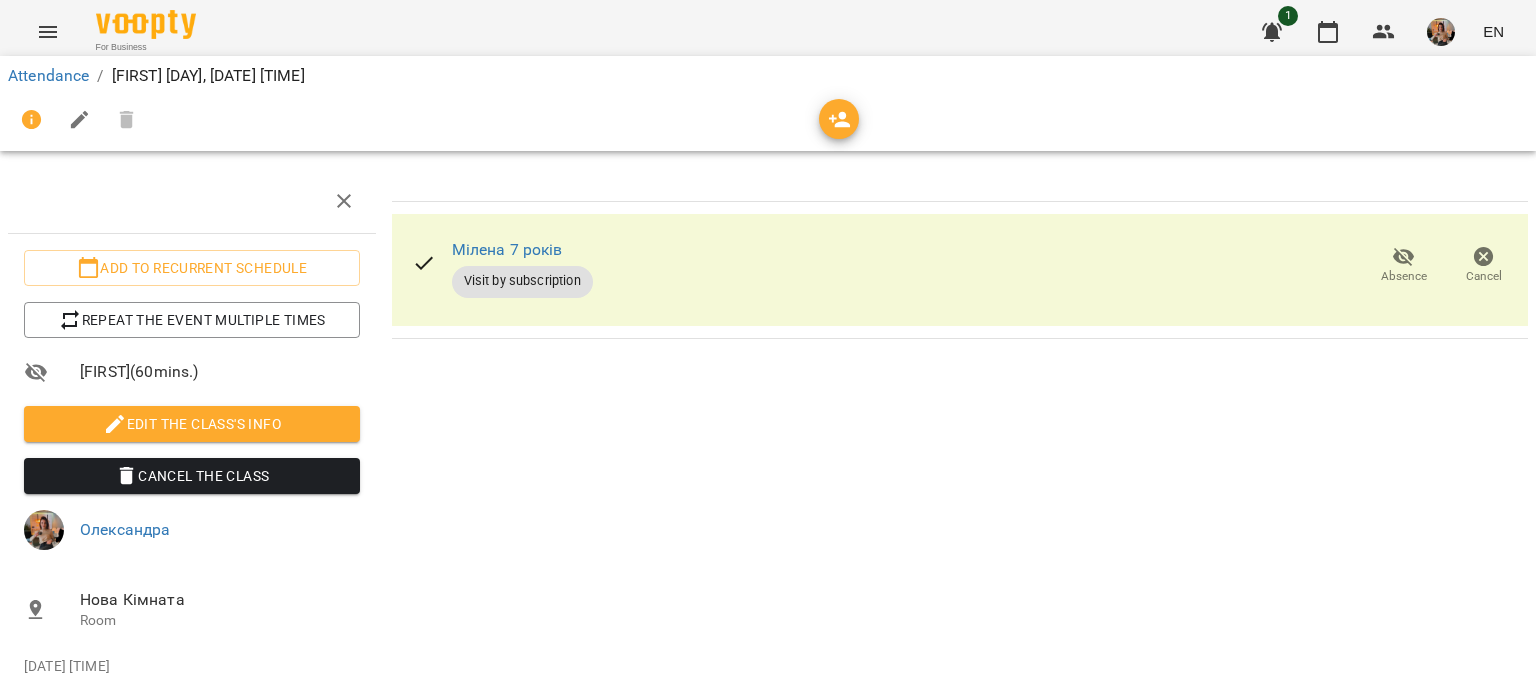 scroll, scrollTop: 0, scrollLeft: 0, axis: both 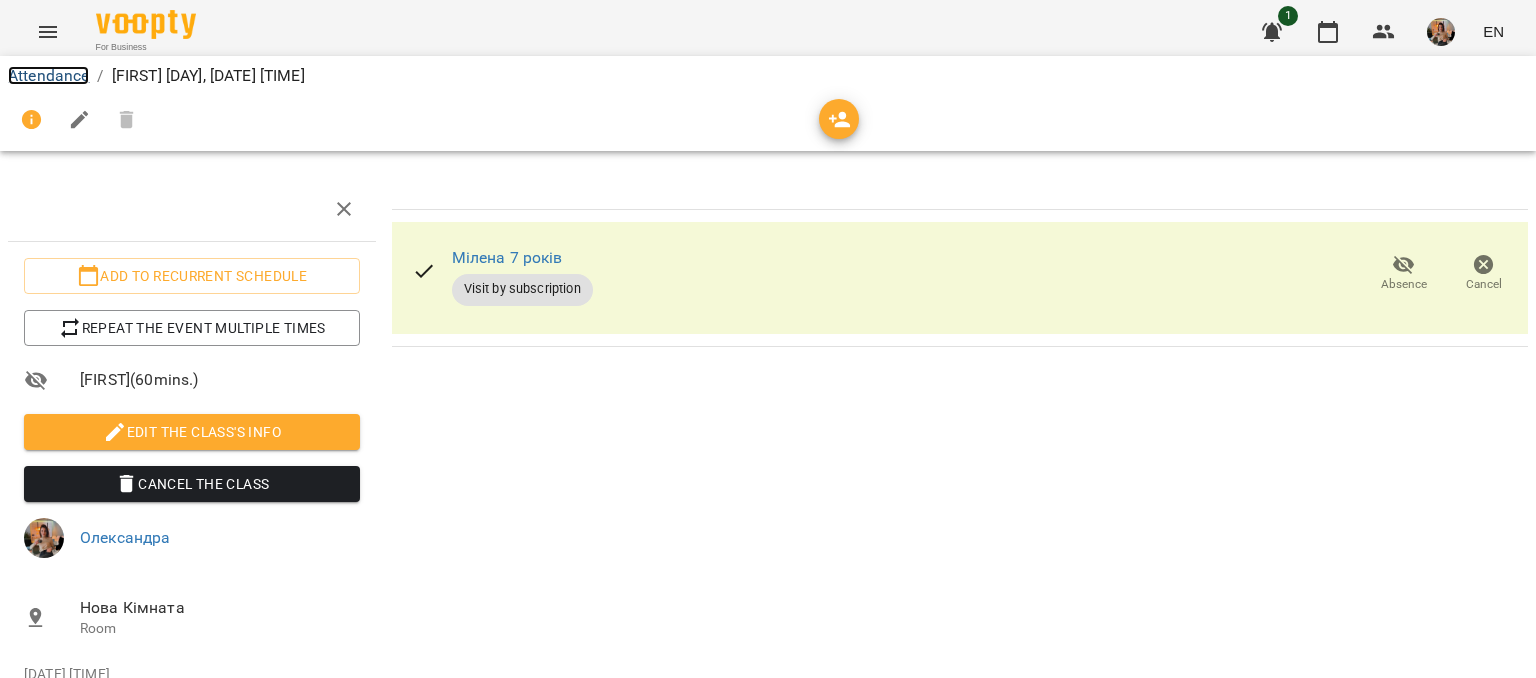 click on "Attendance" at bounding box center [48, 75] 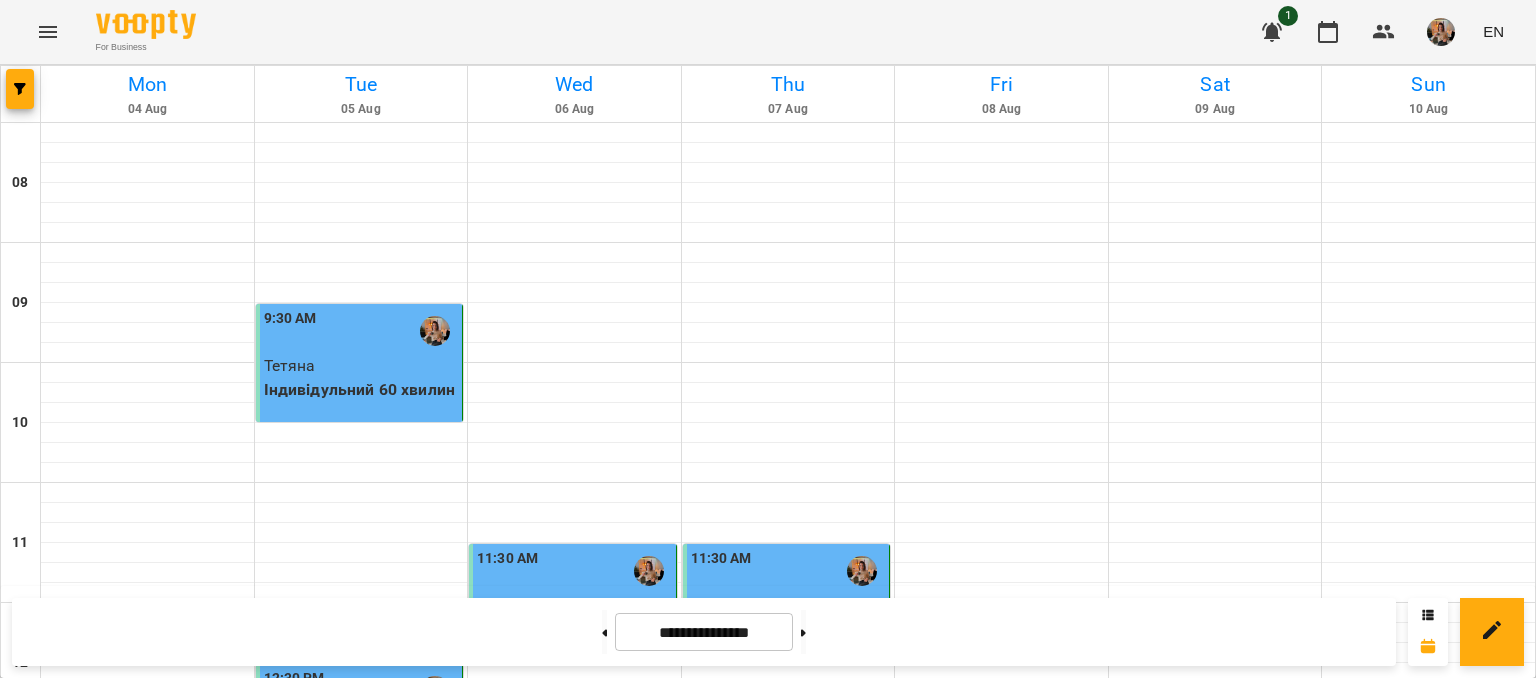 scroll, scrollTop: 0, scrollLeft: 0, axis: both 